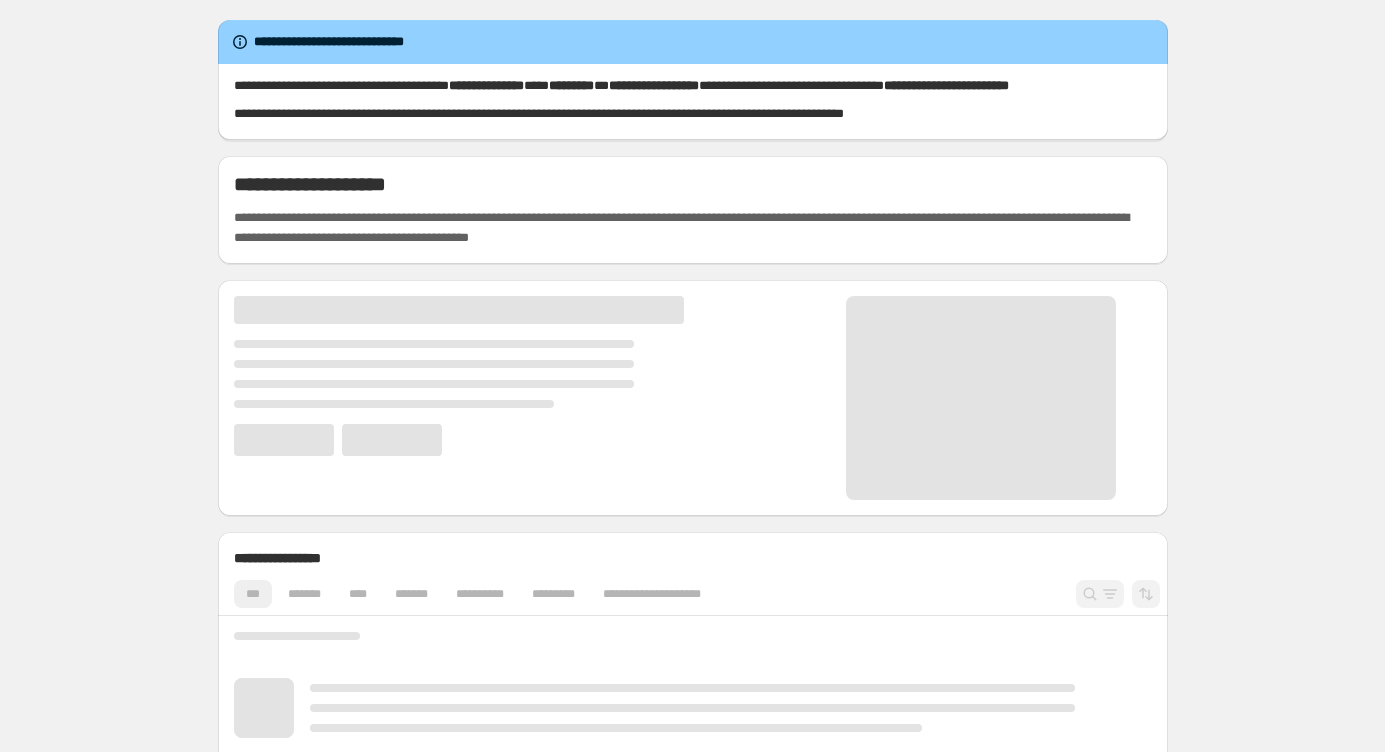 scroll, scrollTop: 0, scrollLeft: 0, axis: both 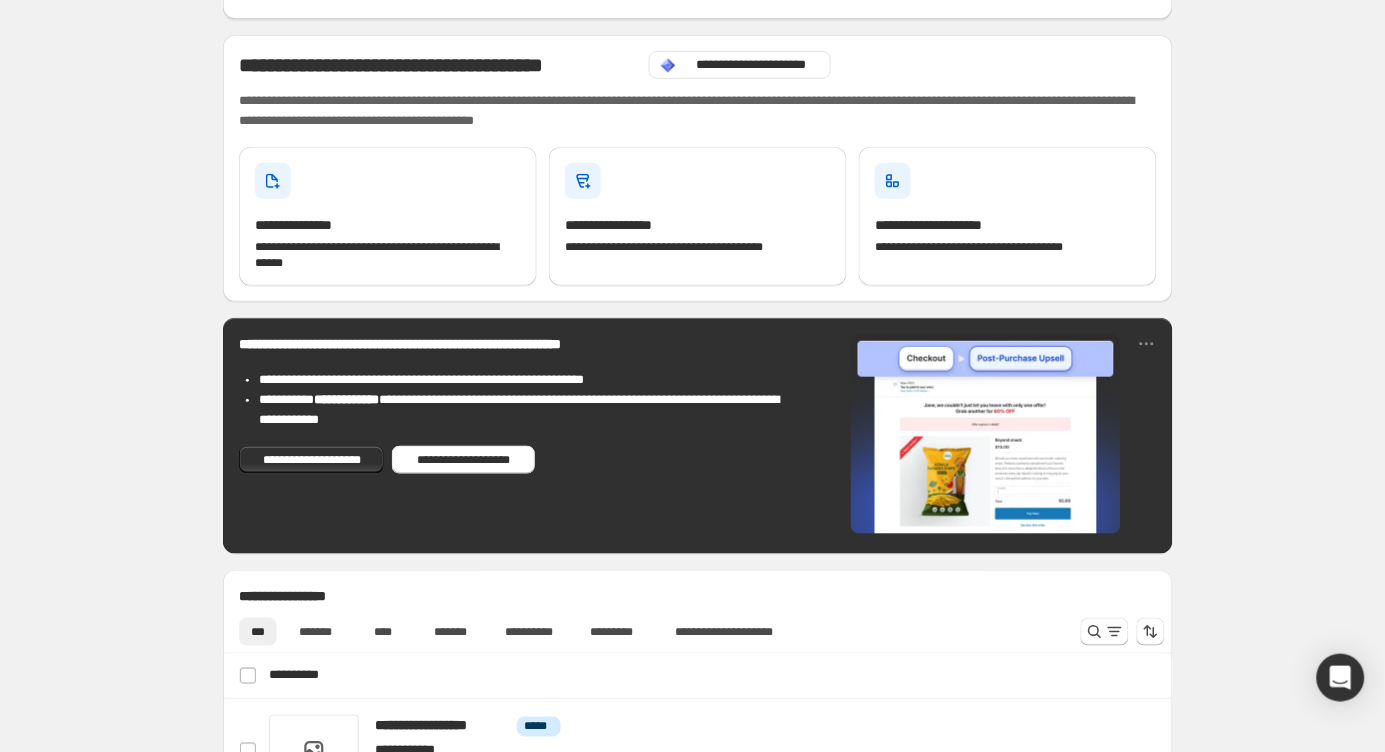 click on "**********" at bounding box center [700, 676] 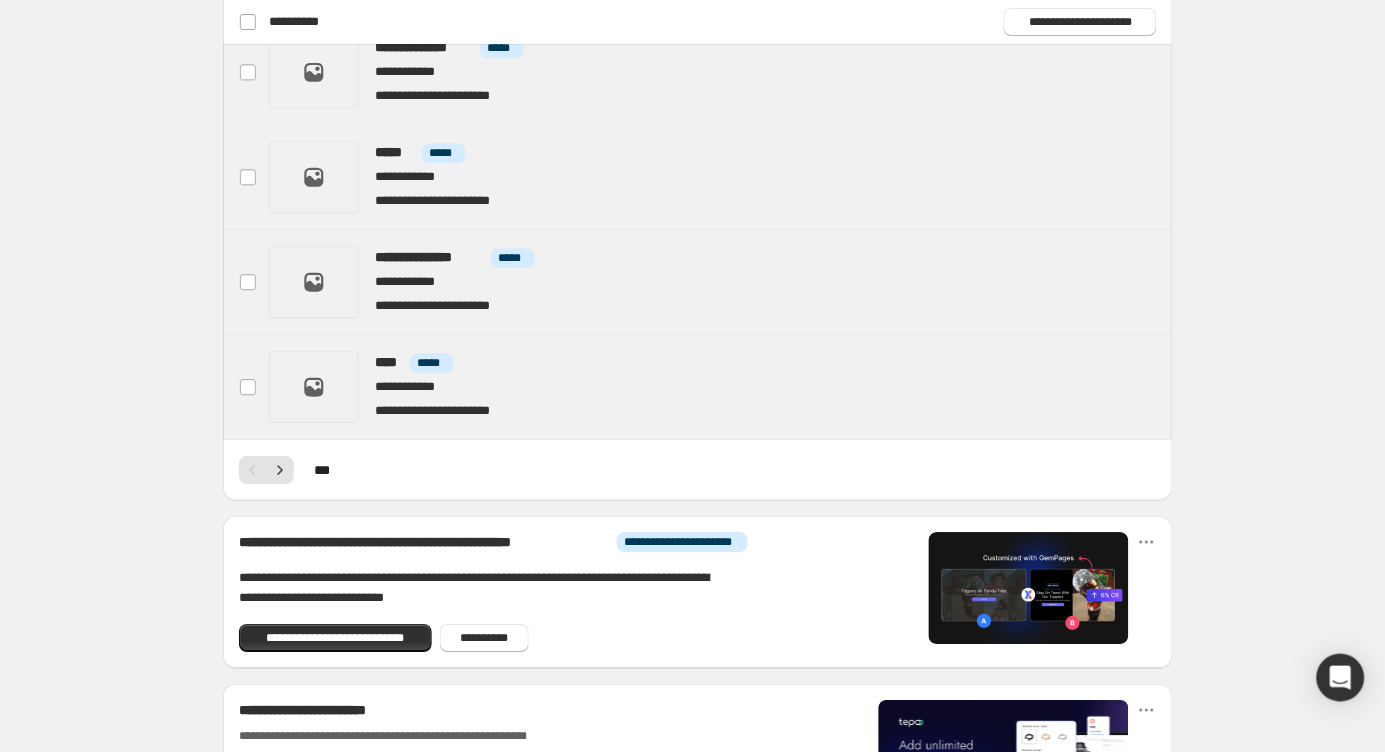 scroll, scrollTop: 660, scrollLeft: 0, axis: vertical 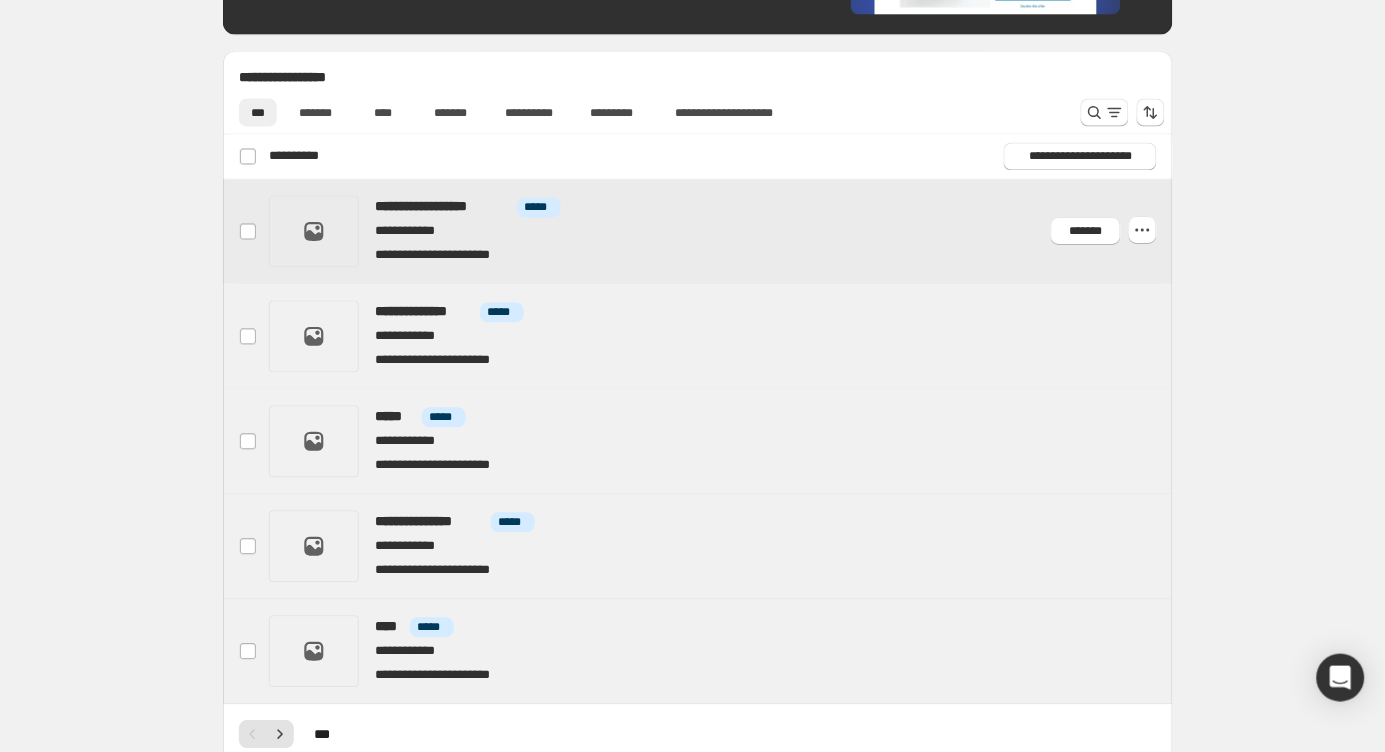 click at bounding box center [722, 232] 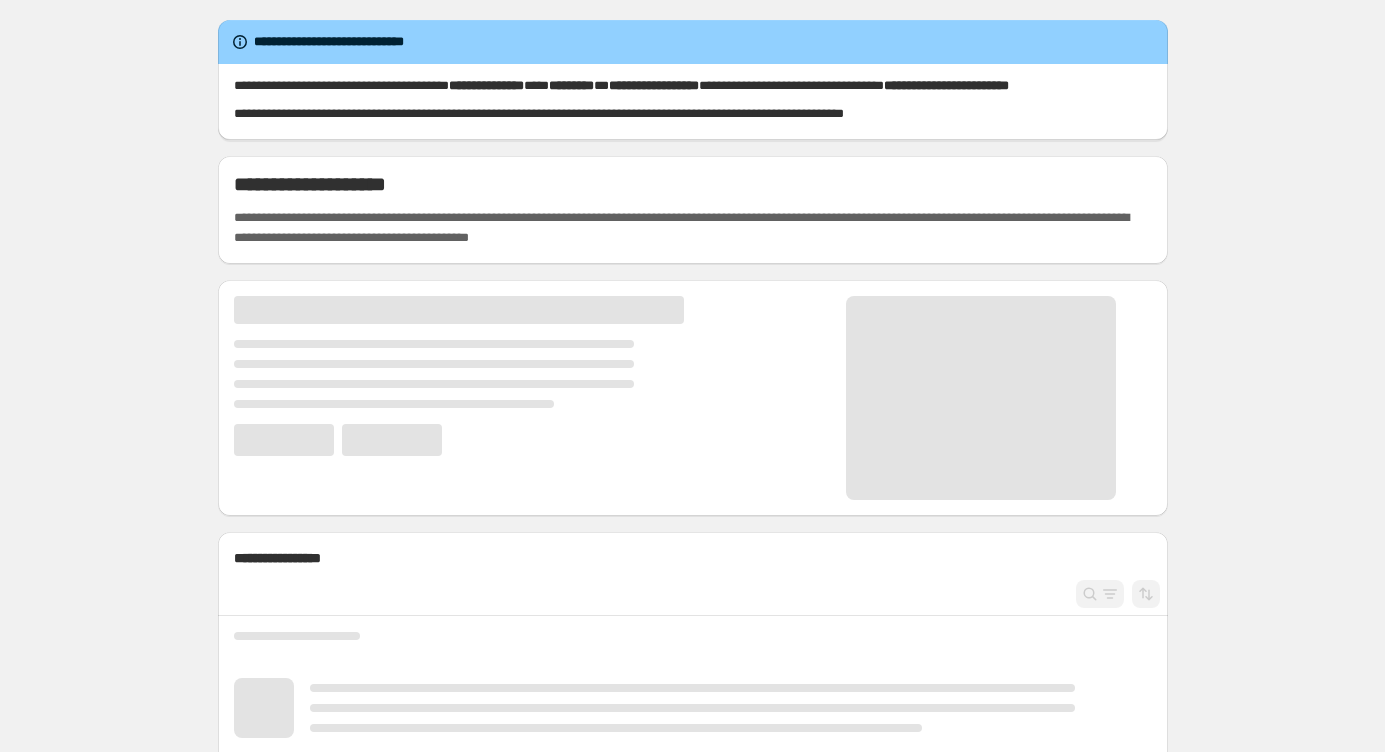 scroll, scrollTop: 0, scrollLeft: 0, axis: both 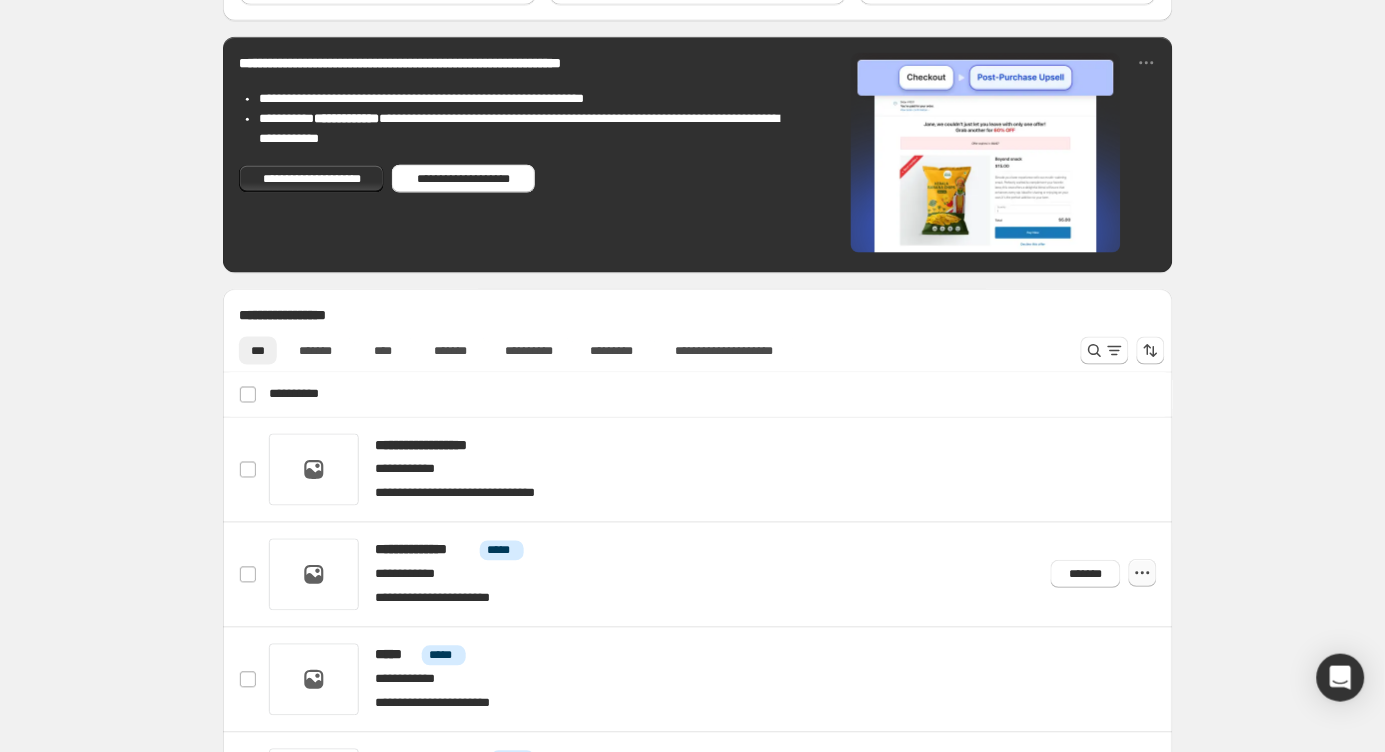 click 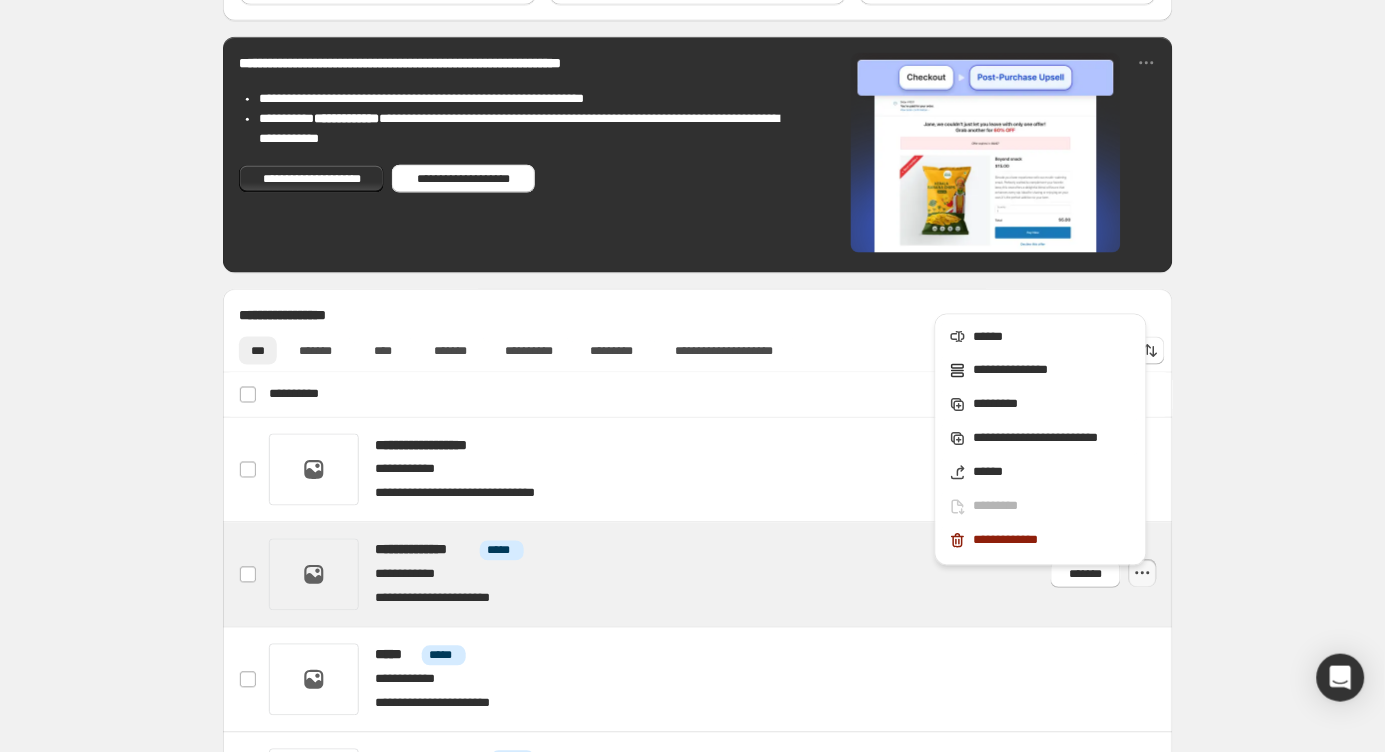click at bounding box center (722, 575) 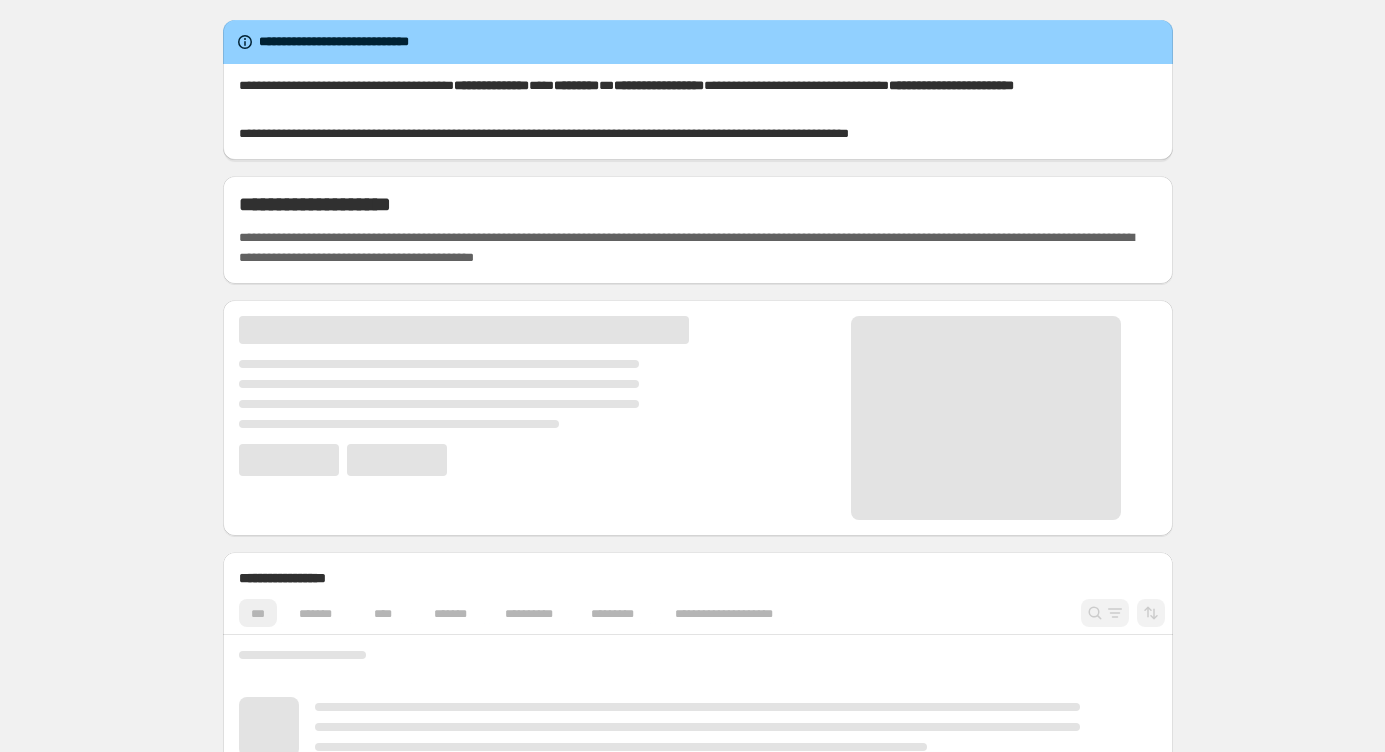 scroll, scrollTop: 0, scrollLeft: 0, axis: both 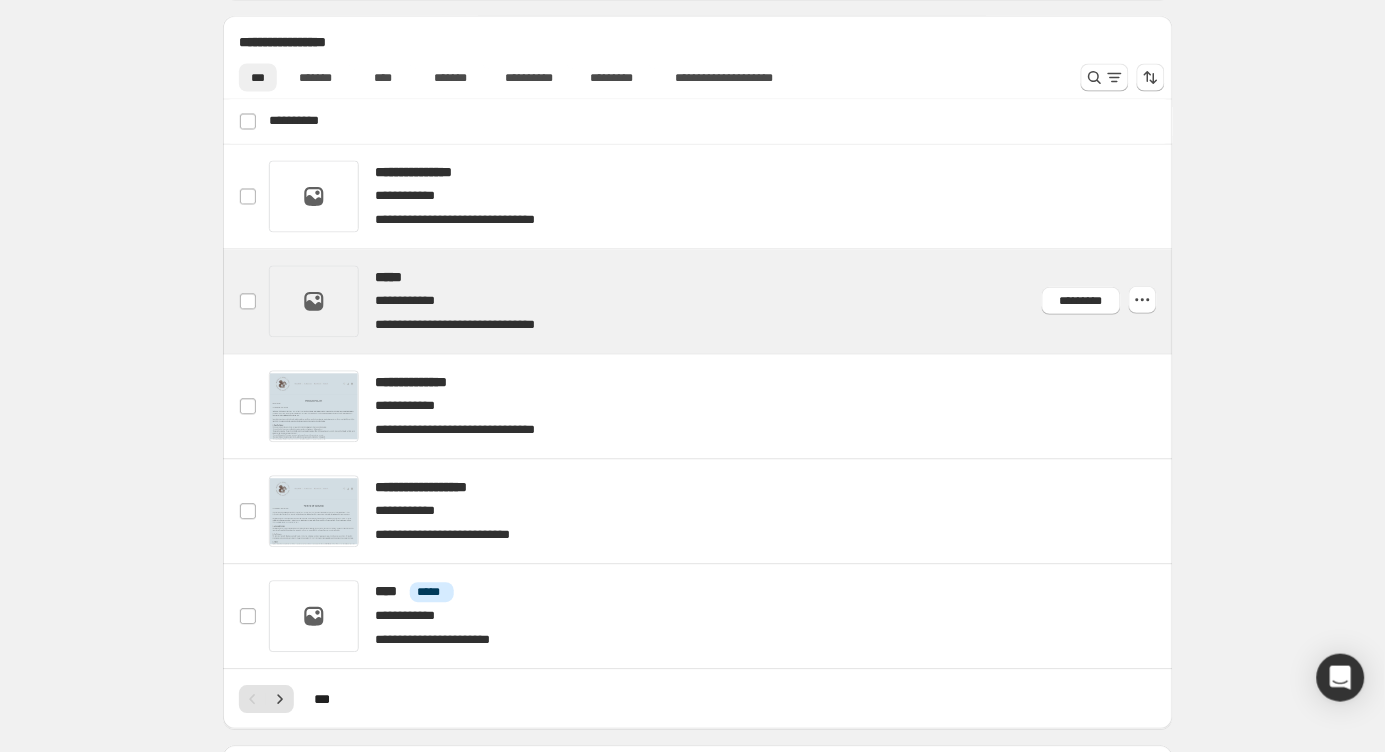 click at bounding box center [722, 302] 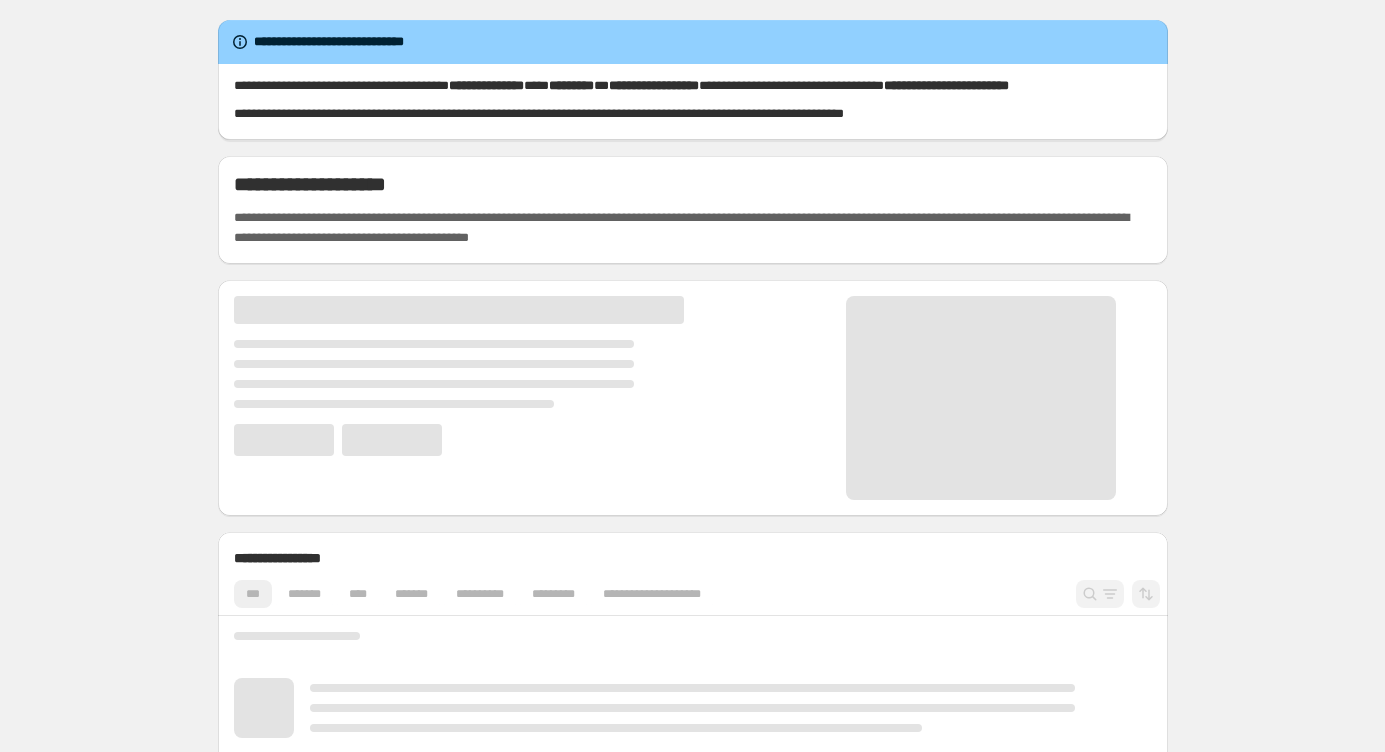 scroll, scrollTop: 0, scrollLeft: 0, axis: both 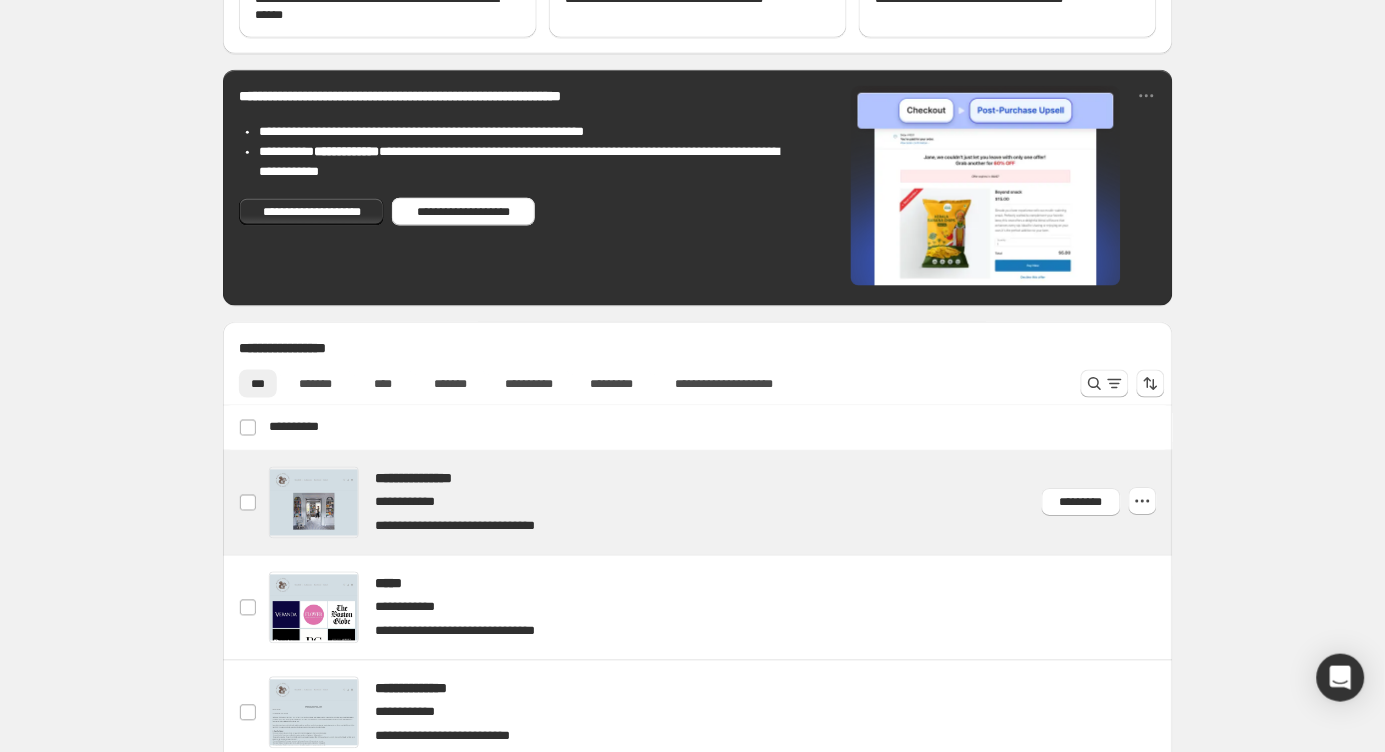click at bounding box center [722, 503] 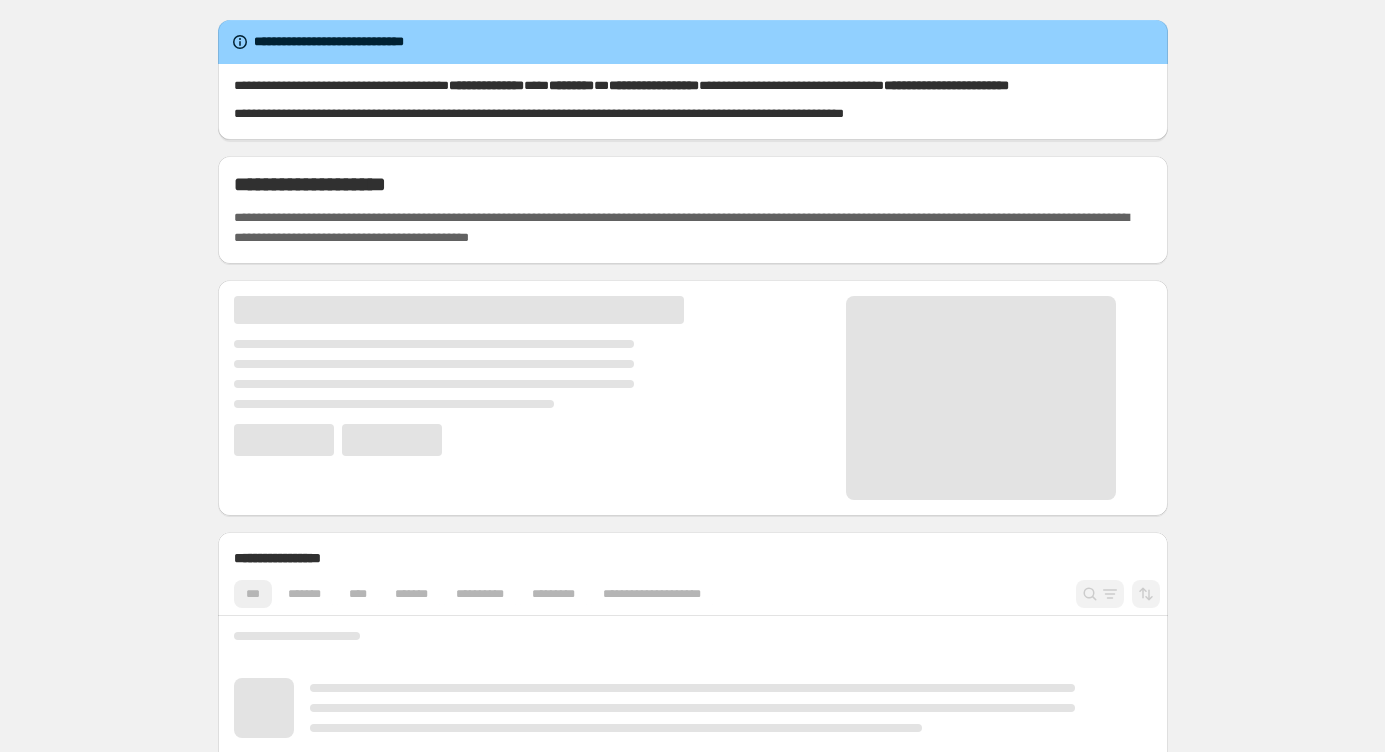 scroll, scrollTop: 0, scrollLeft: 0, axis: both 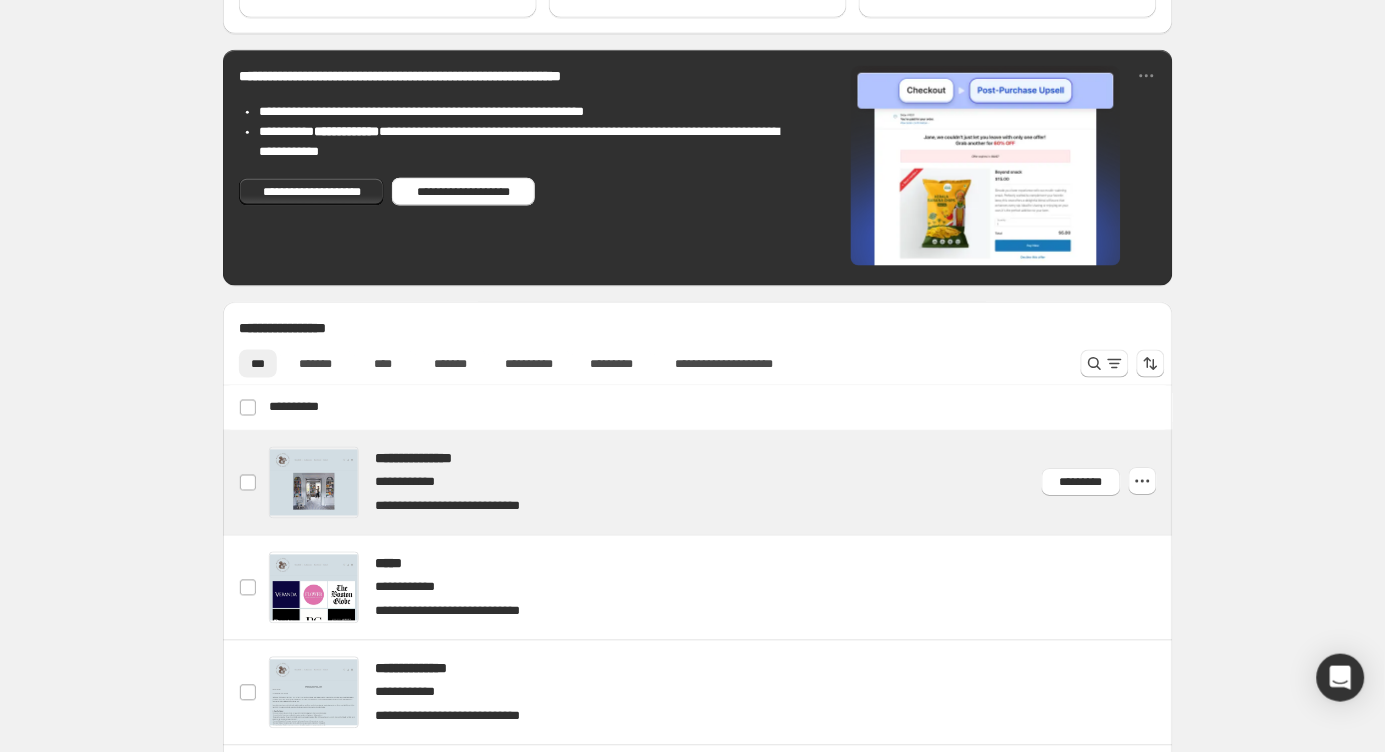 click at bounding box center [722, 483] 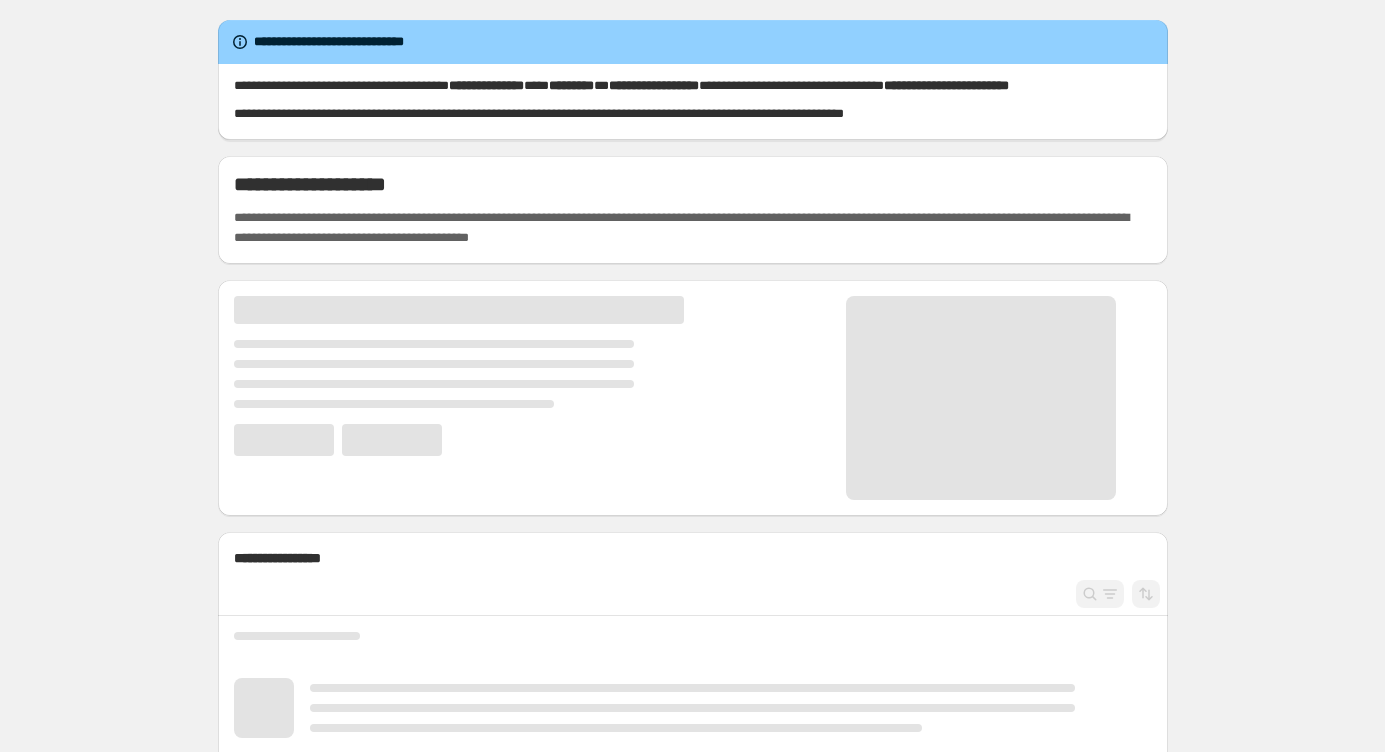 scroll, scrollTop: 0, scrollLeft: 0, axis: both 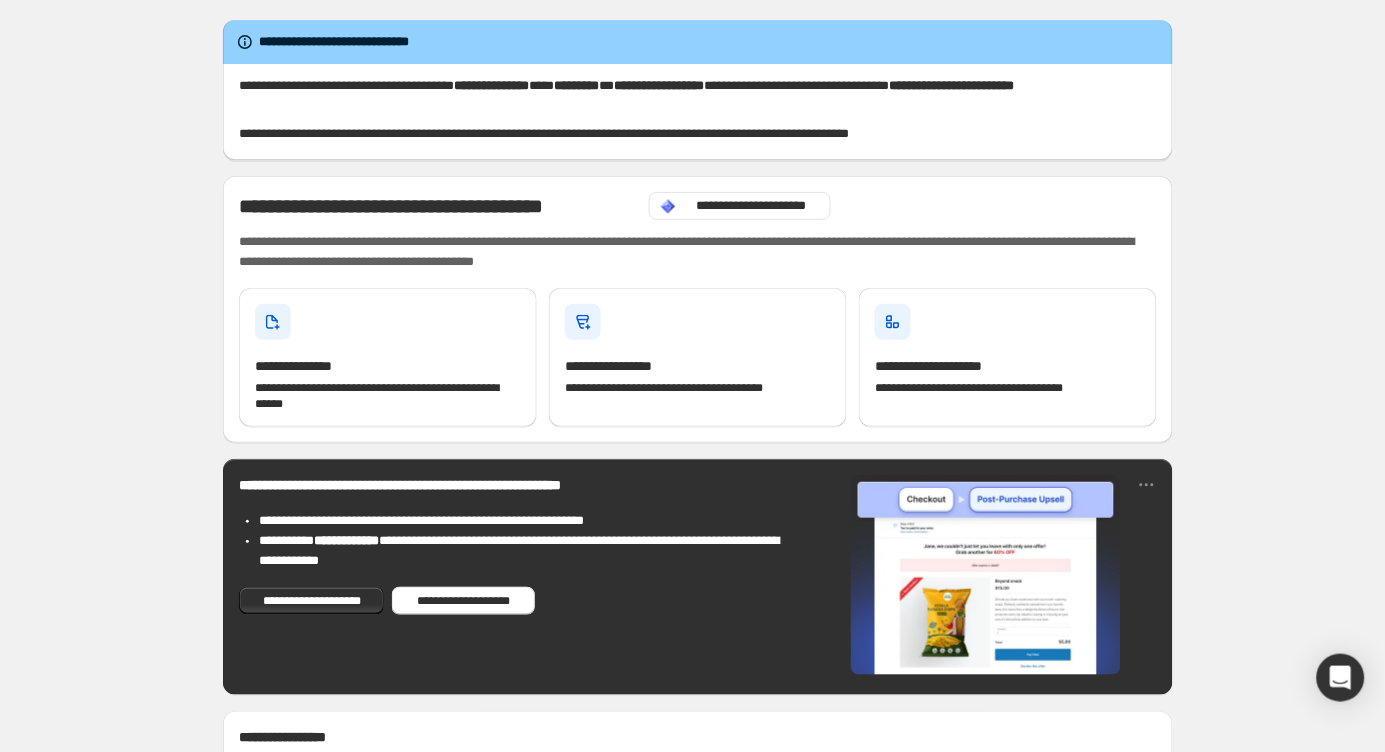 click on "**********" at bounding box center [698, 1016] 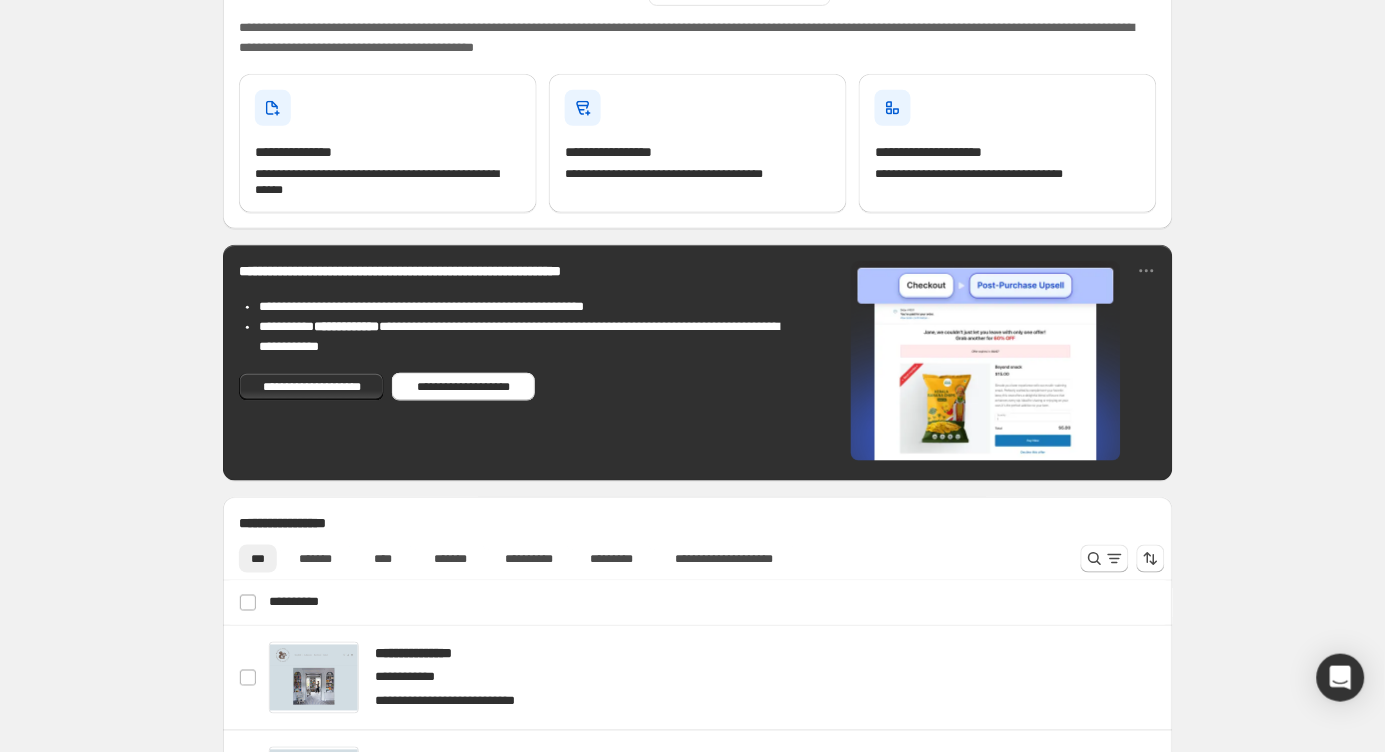 scroll, scrollTop: 265, scrollLeft: 0, axis: vertical 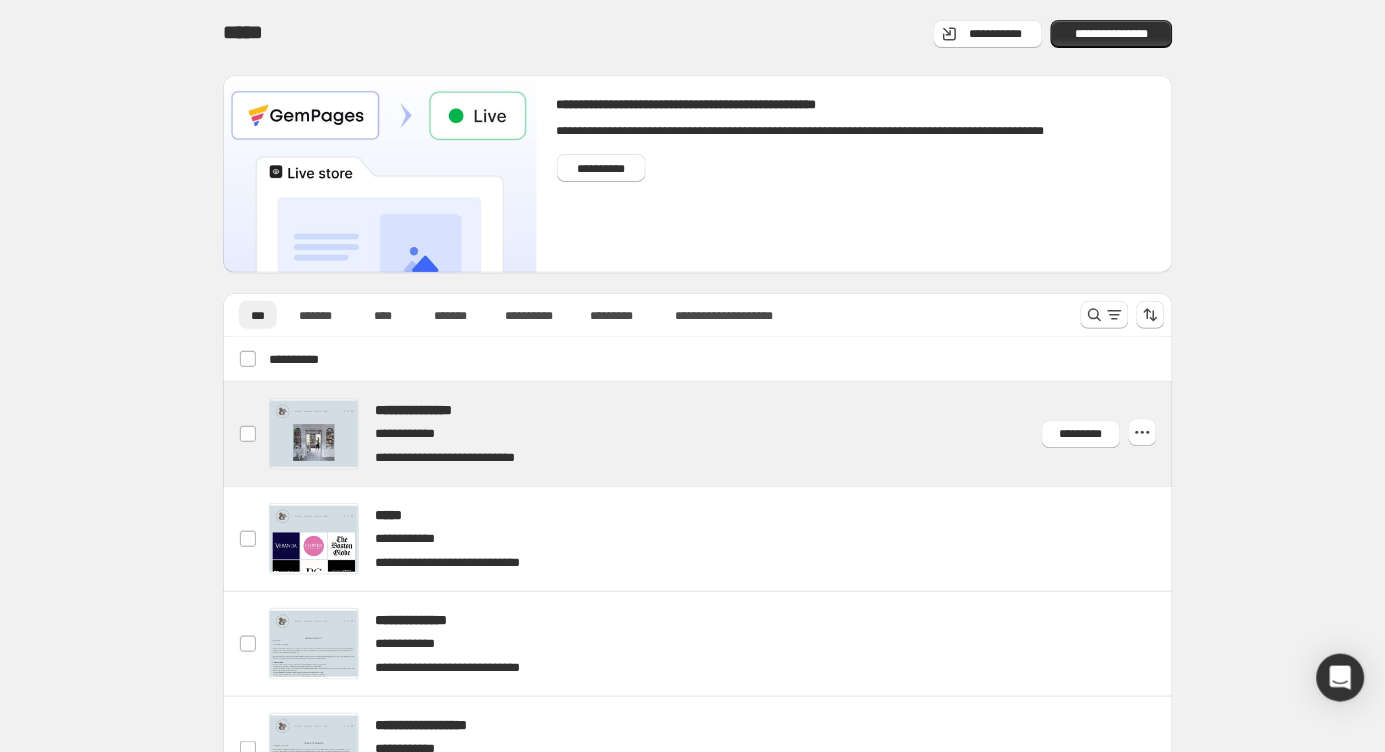 click at bounding box center (722, 434) 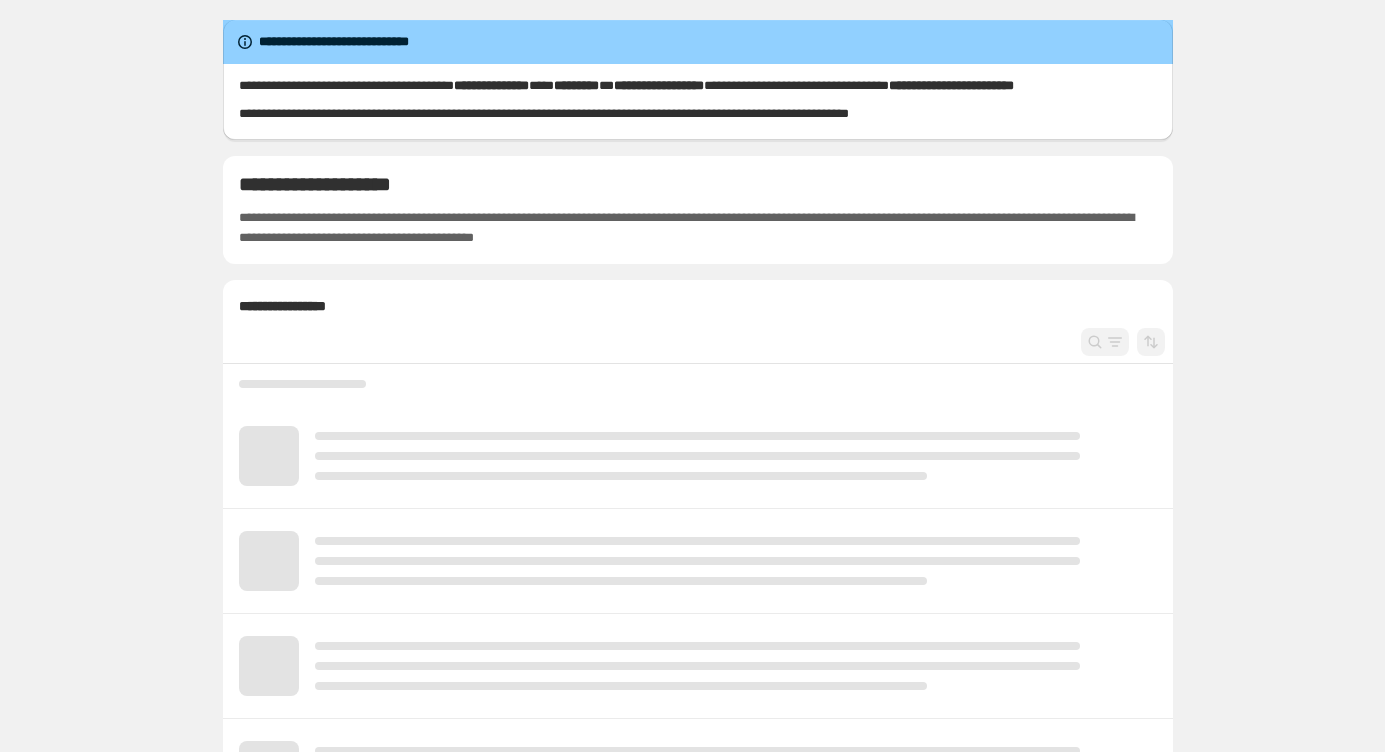 scroll, scrollTop: 0, scrollLeft: 0, axis: both 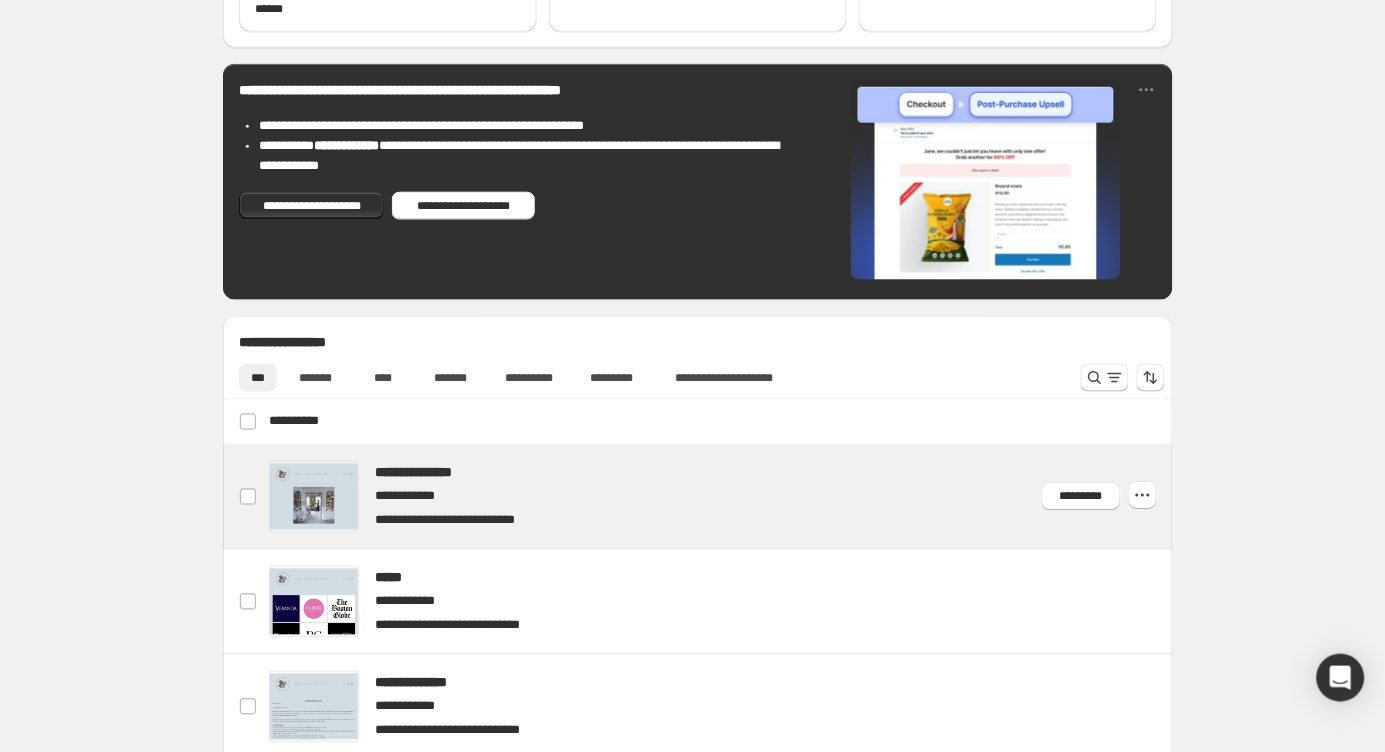 click at bounding box center (722, 497) 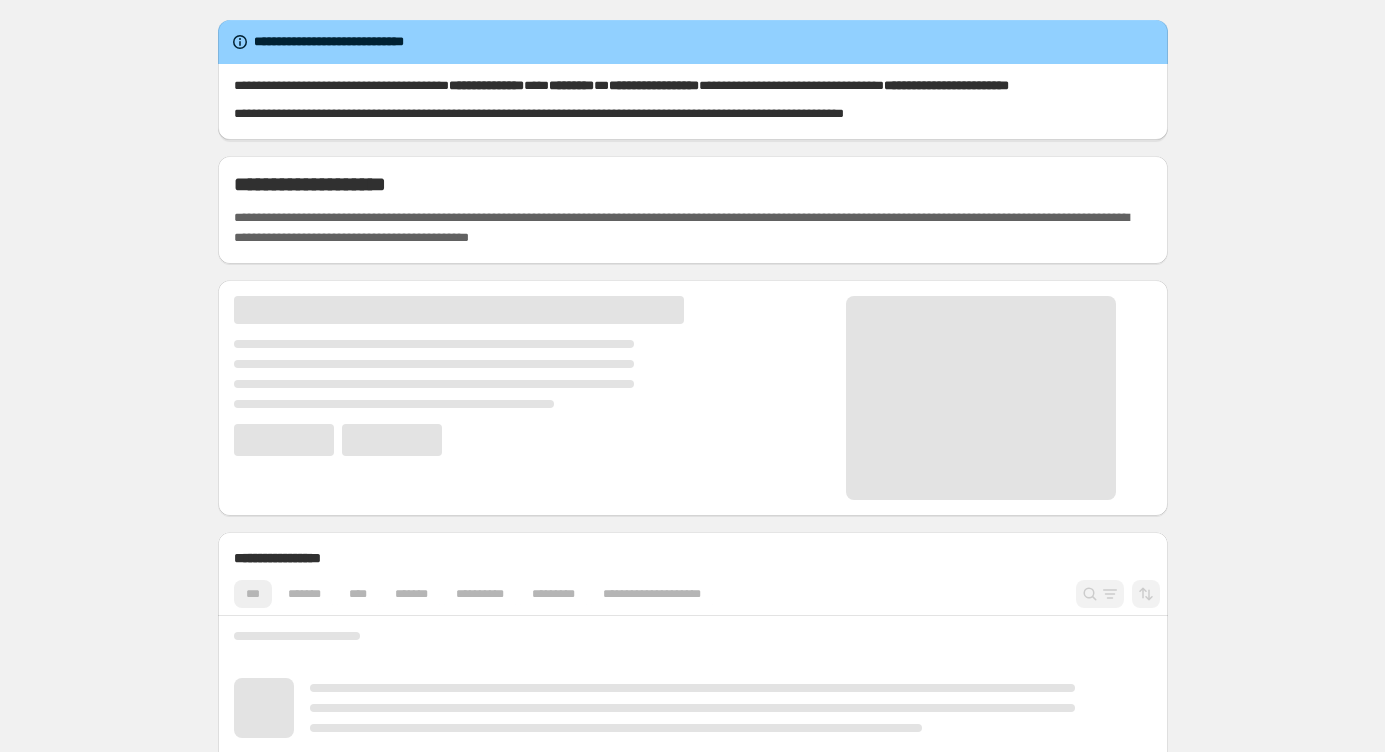 scroll, scrollTop: 0, scrollLeft: 0, axis: both 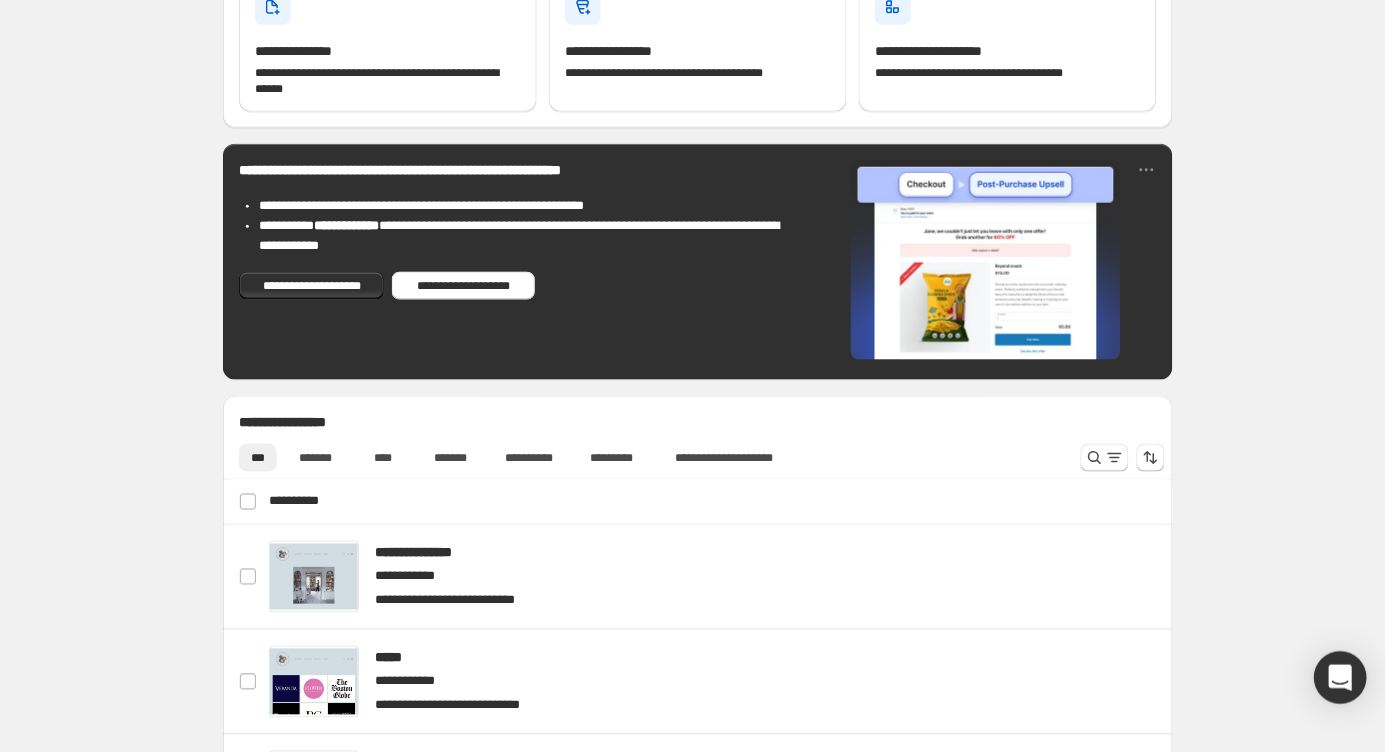 click 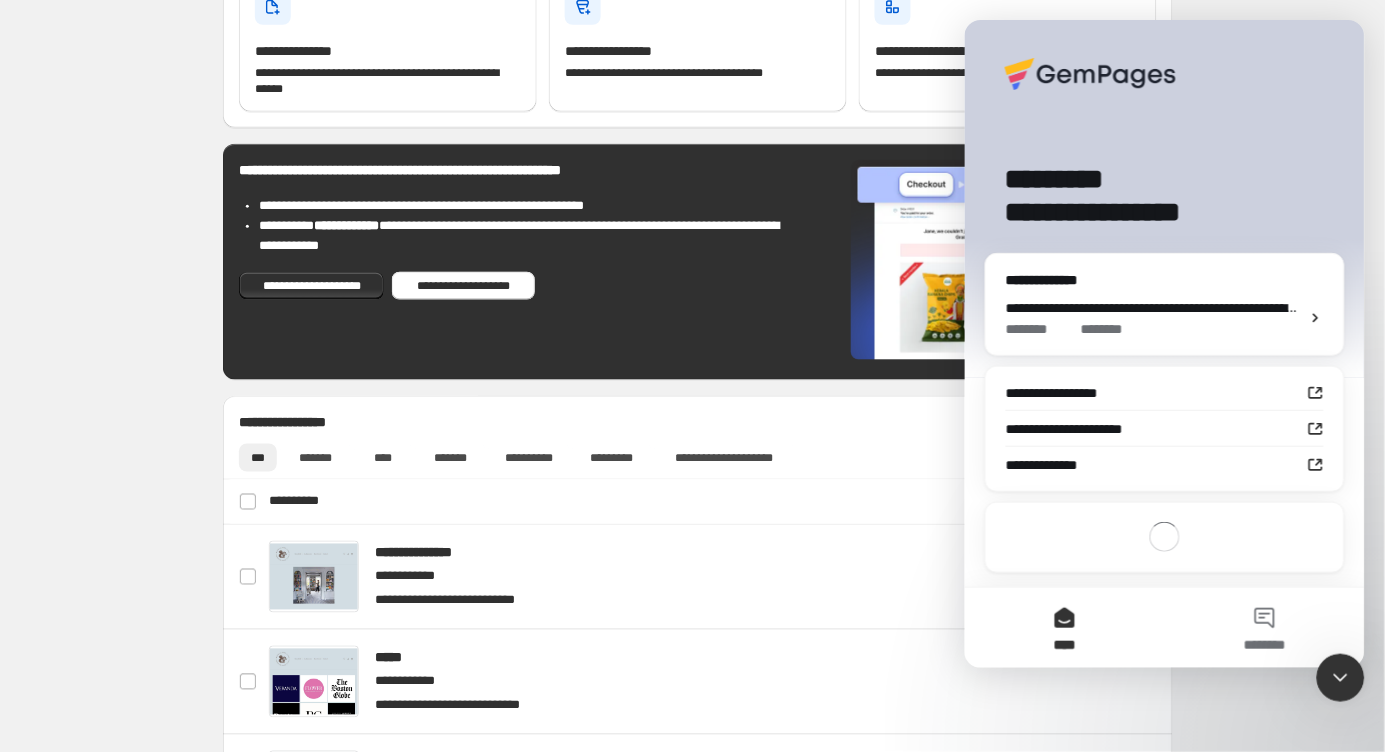 scroll, scrollTop: 0, scrollLeft: 0, axis: both 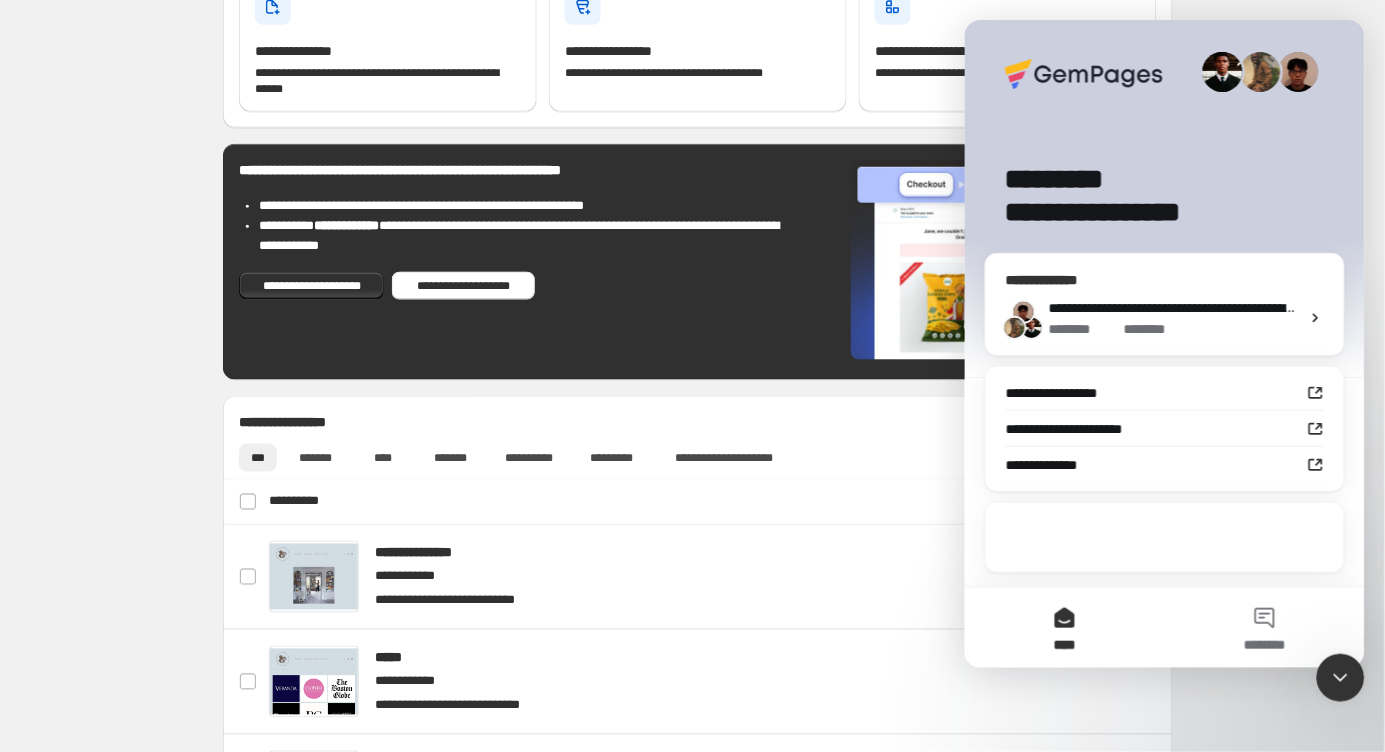 click on "**********" at bounding box center (1224, 307) 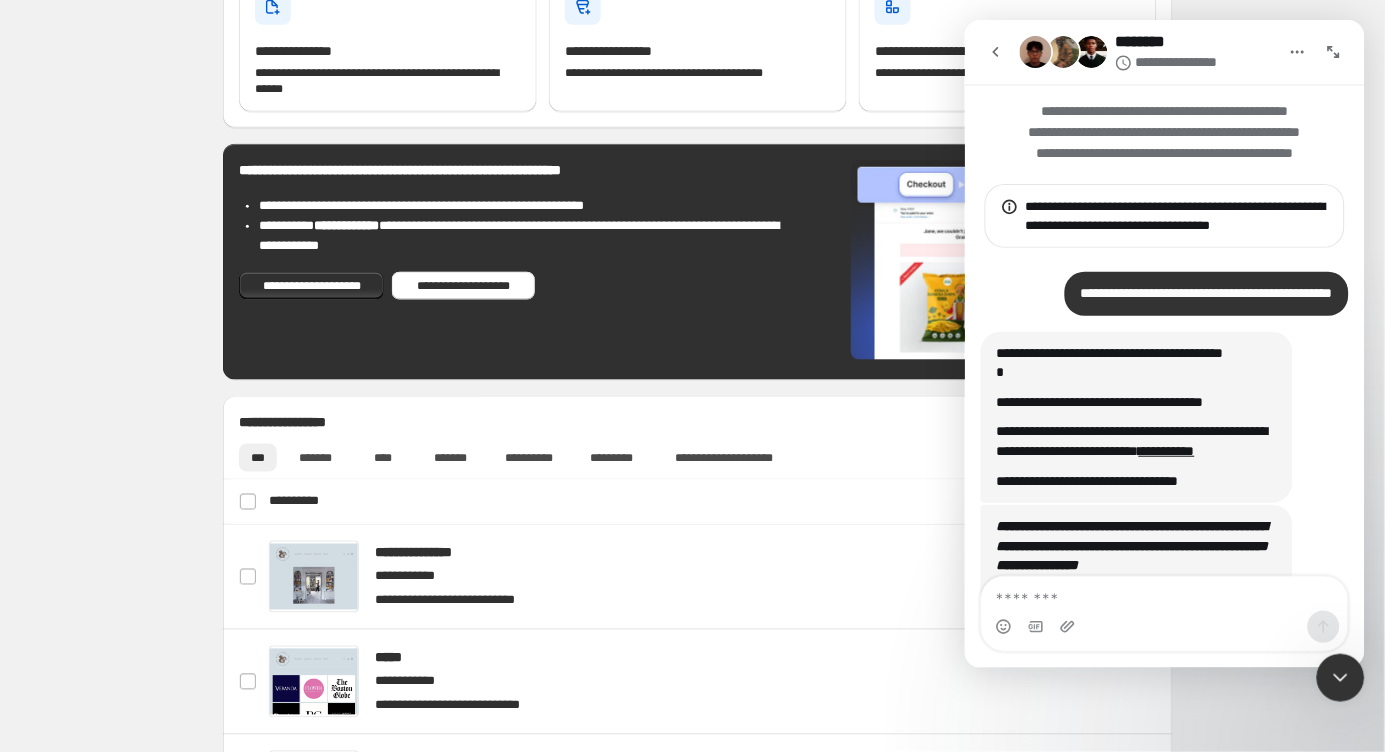 scroll, scrollTop: 160, scrollLeft: 0, axis: vertical 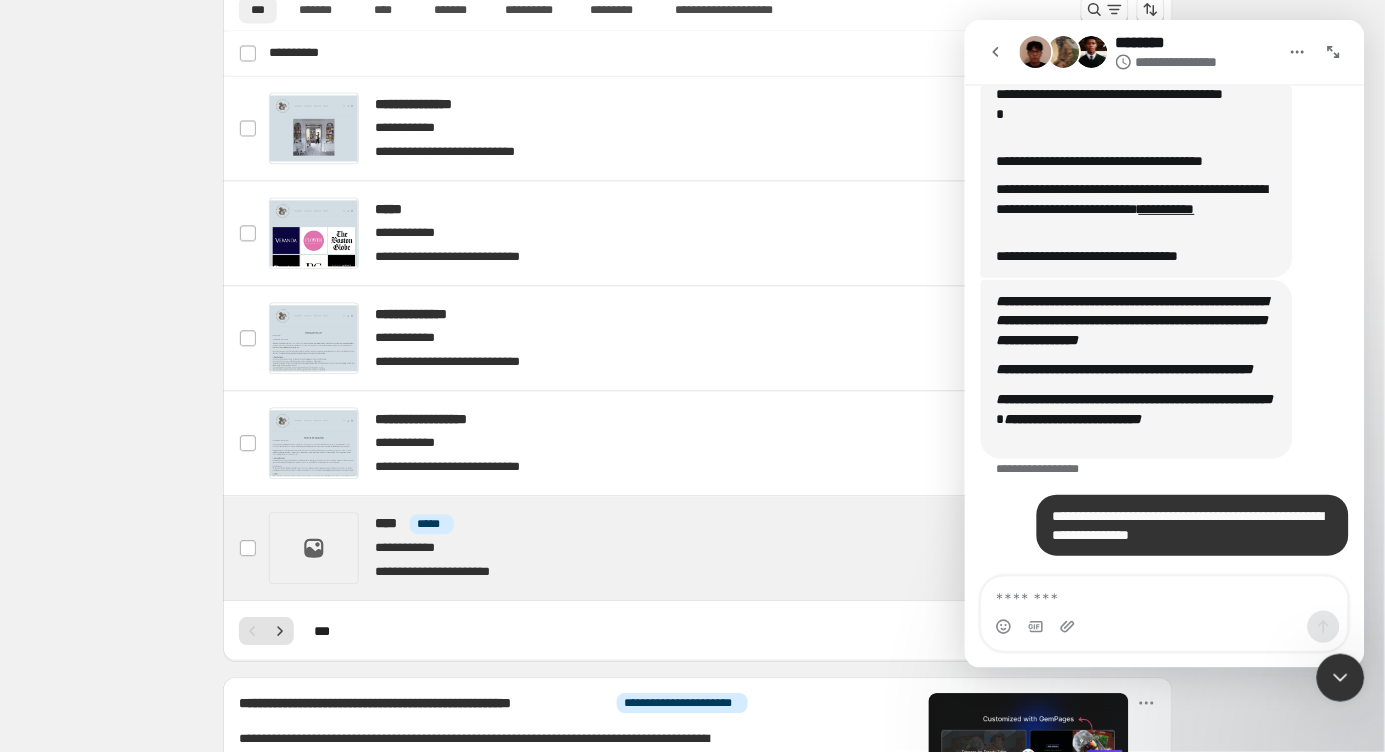 click at bounding box center [722, 549] 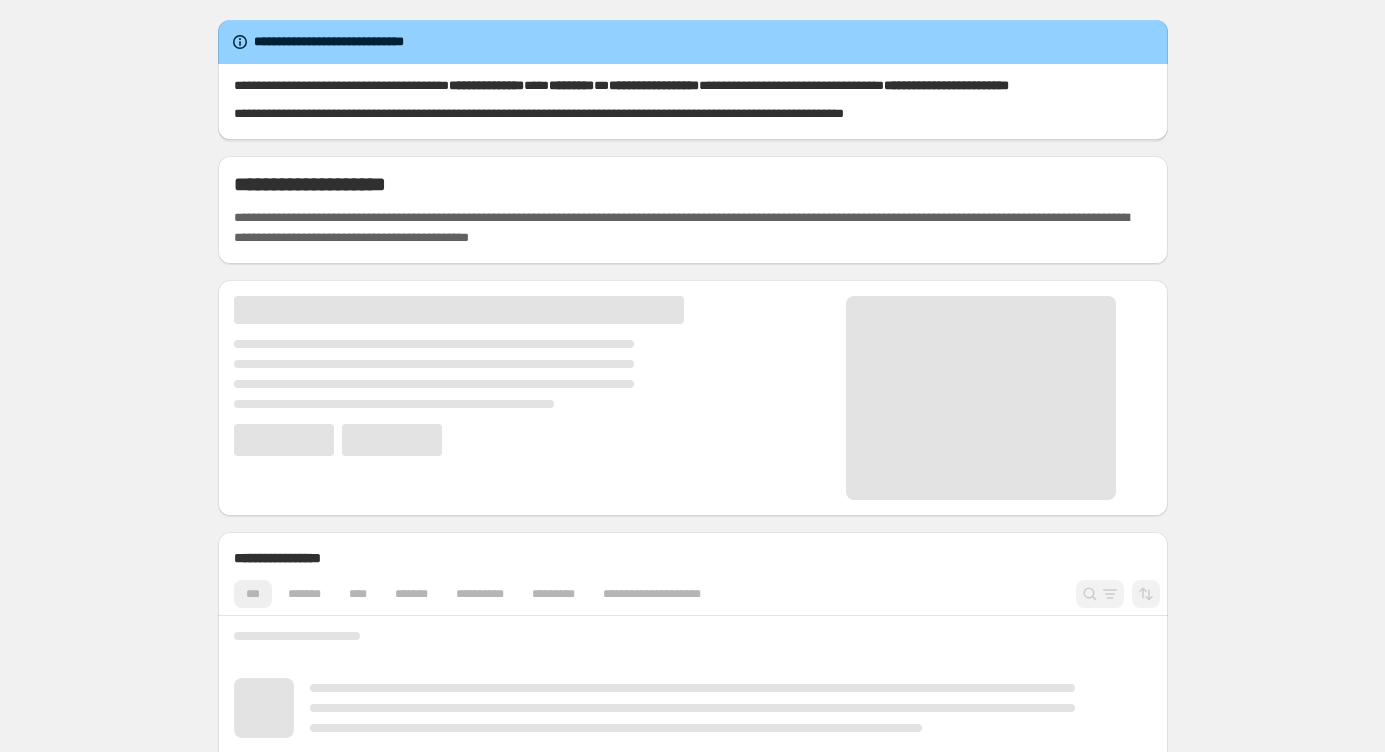 scroll, scrollTop: 0, scrollLeft: 0, axis: both 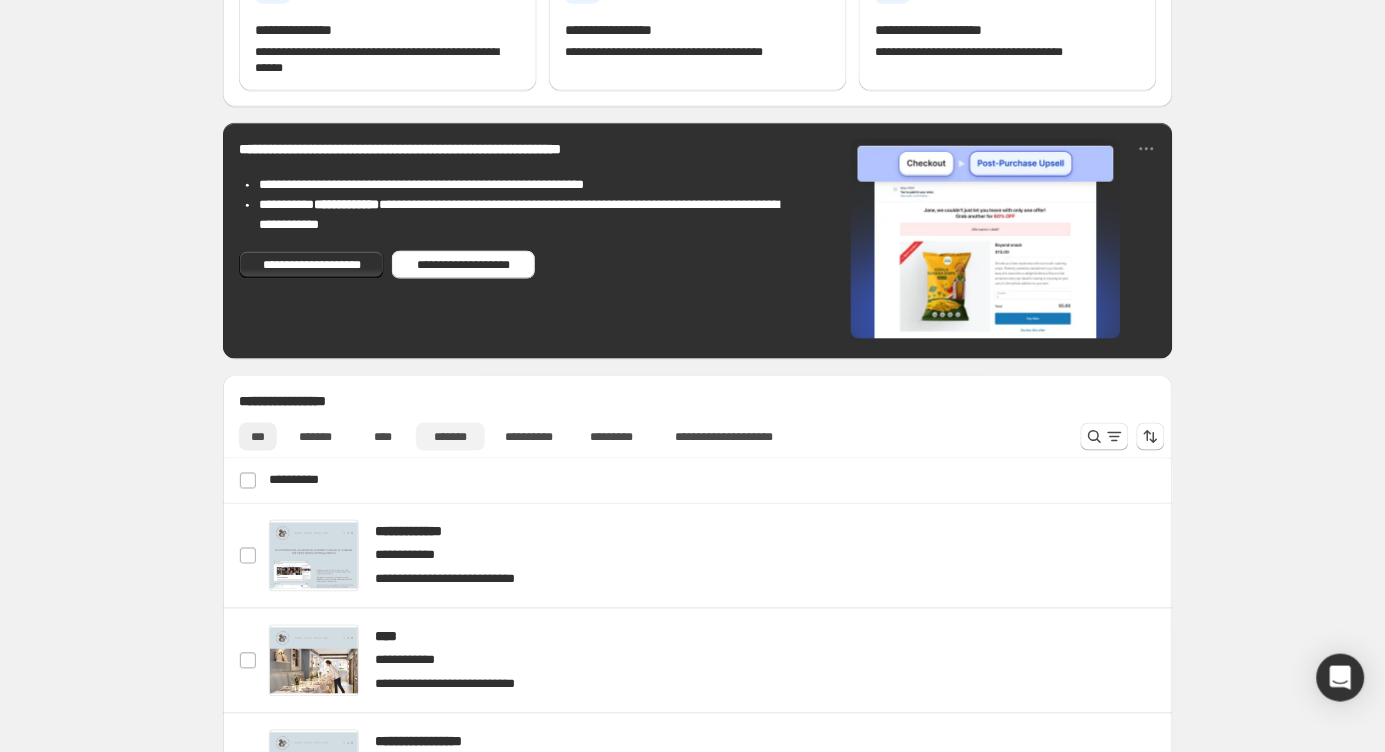 click on "*******" at bounding box center (450, 436) 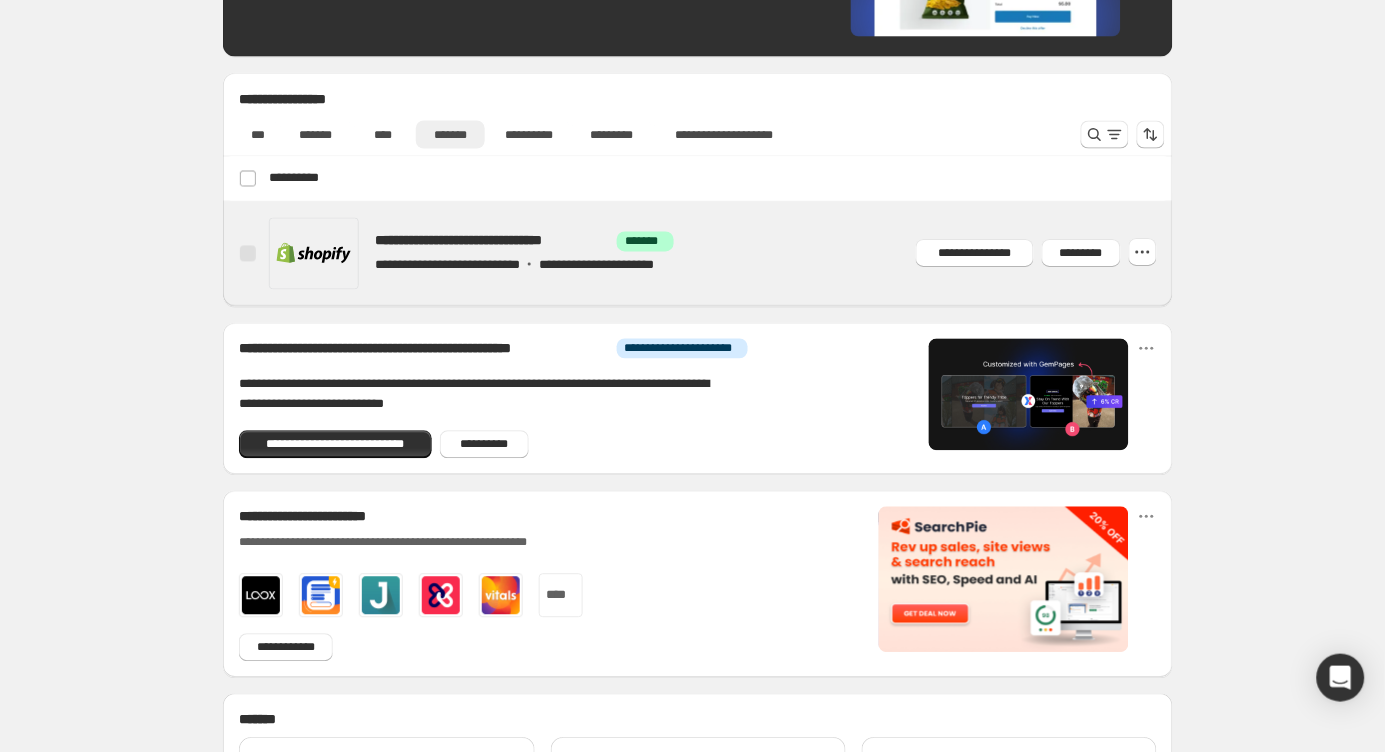 scroll, scrollTop: 674, scrollLeft: 0, axis: vertical 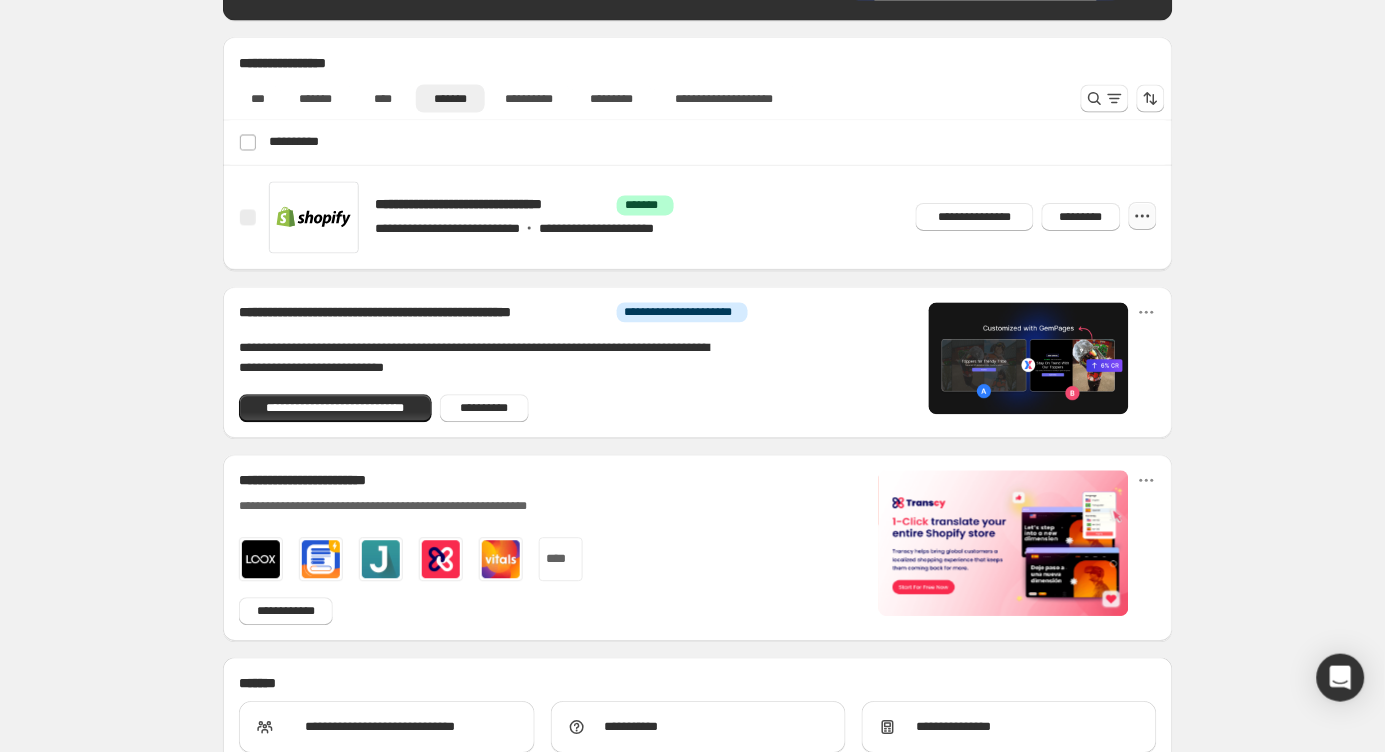 click 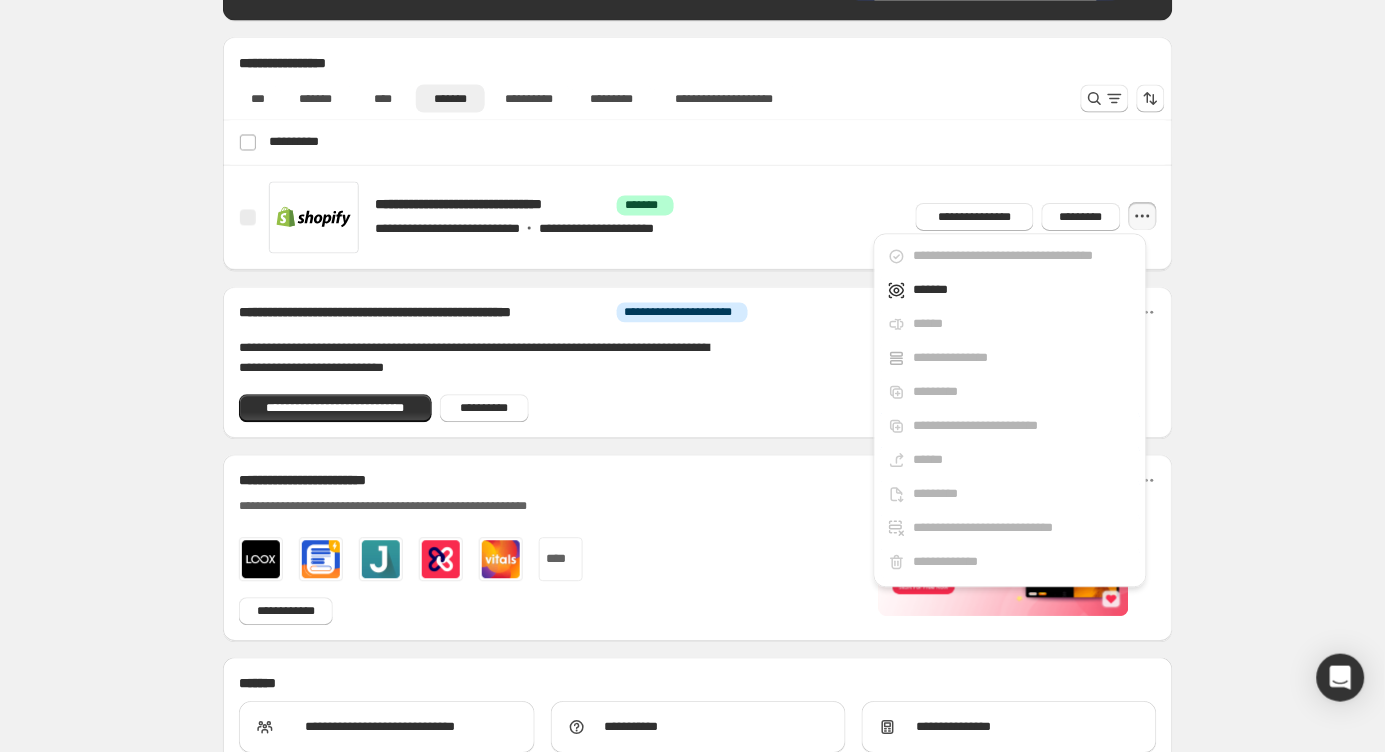 click on "**********" at bounding box center (698, 102) 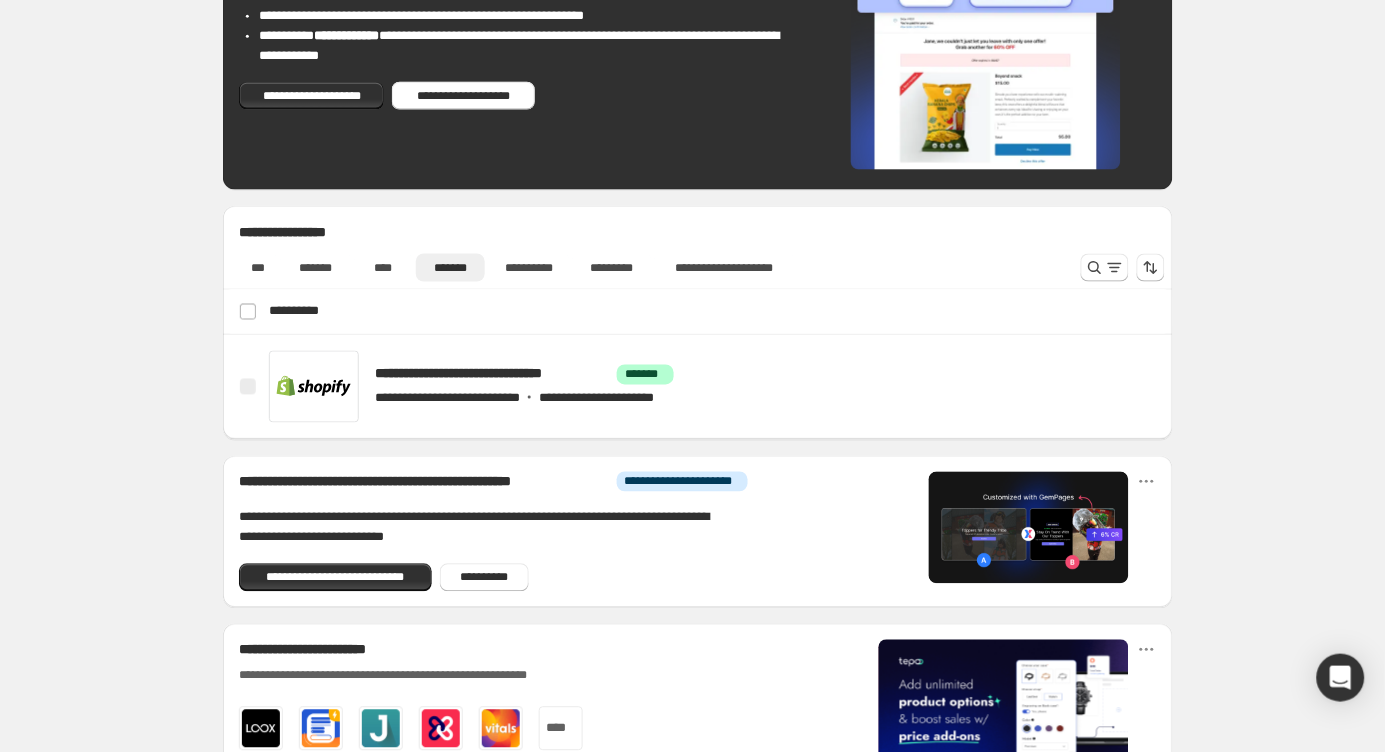 scroll, scrollTop: 503, scrollLeft: 0, axis: vertical 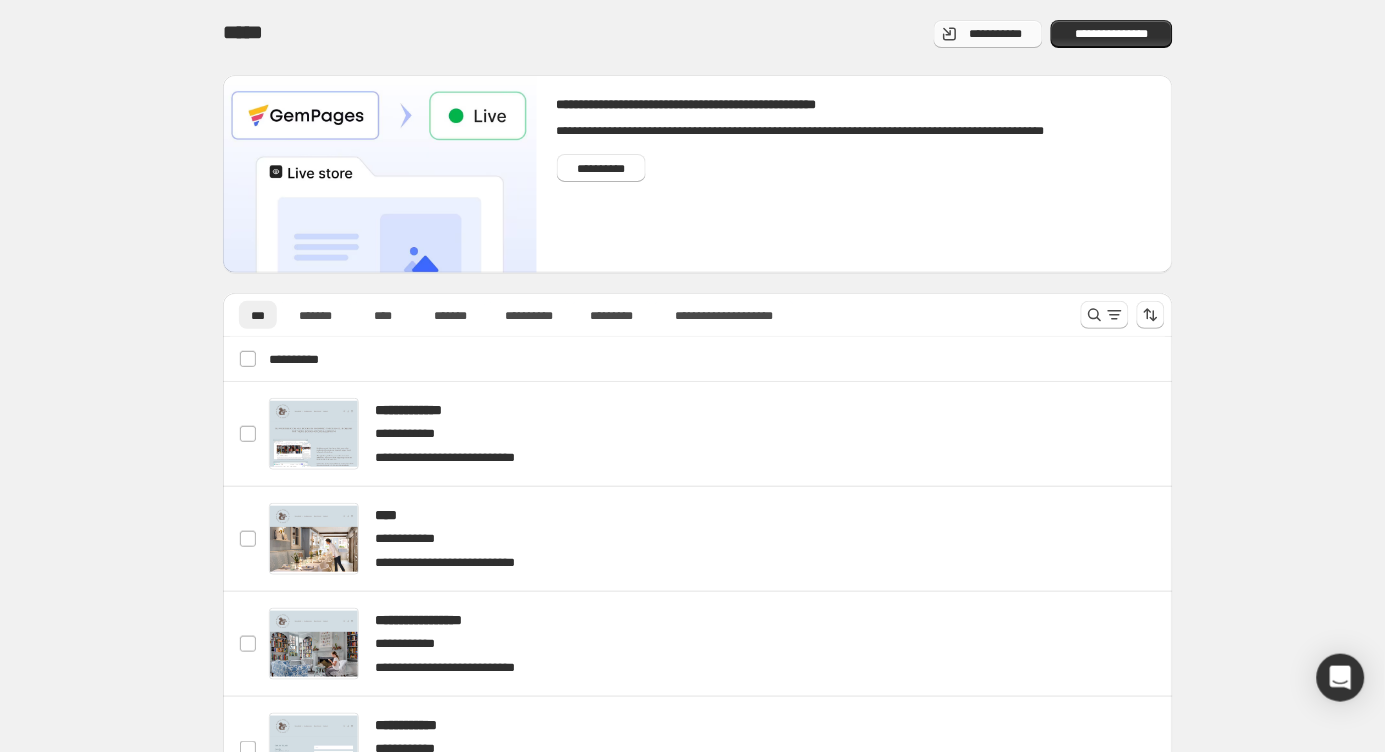 click on "**********" at bounding box center [997, 33] 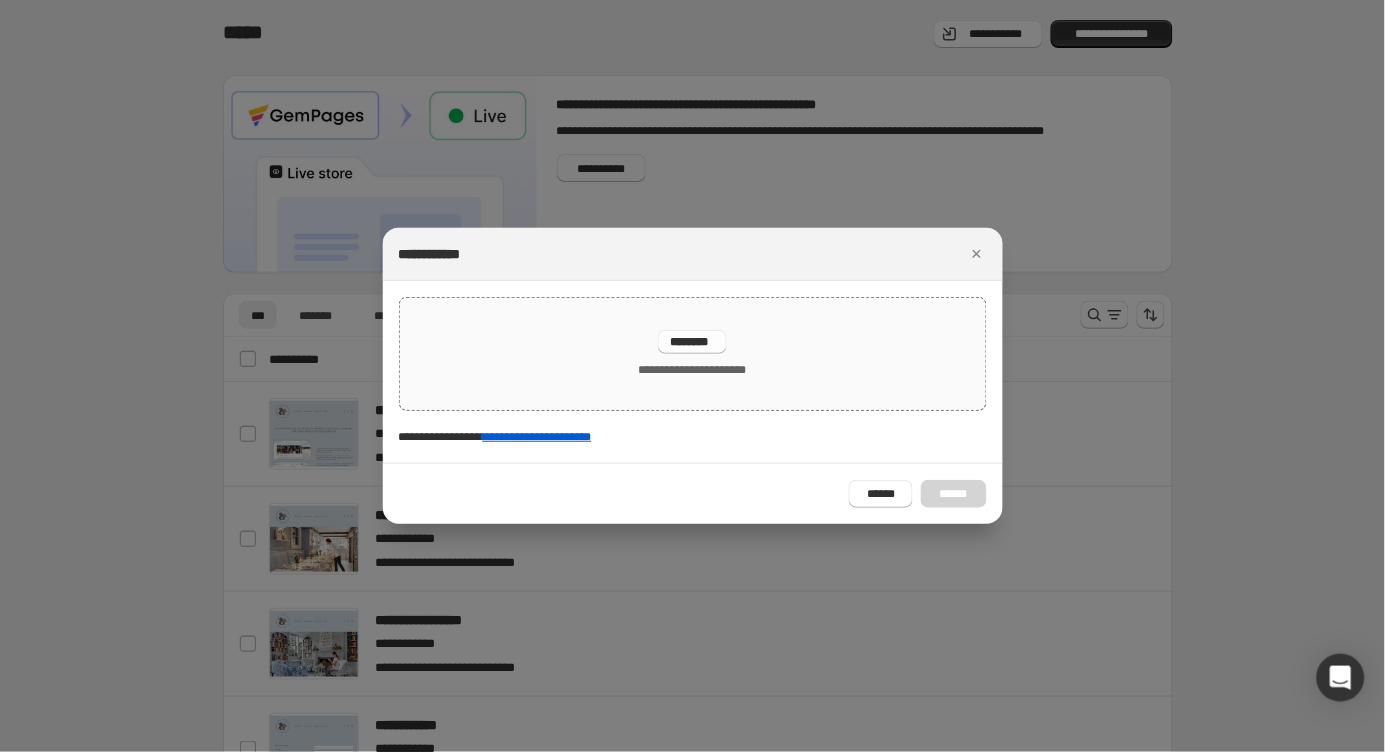 click on "********" at bounding box center (692, 342) 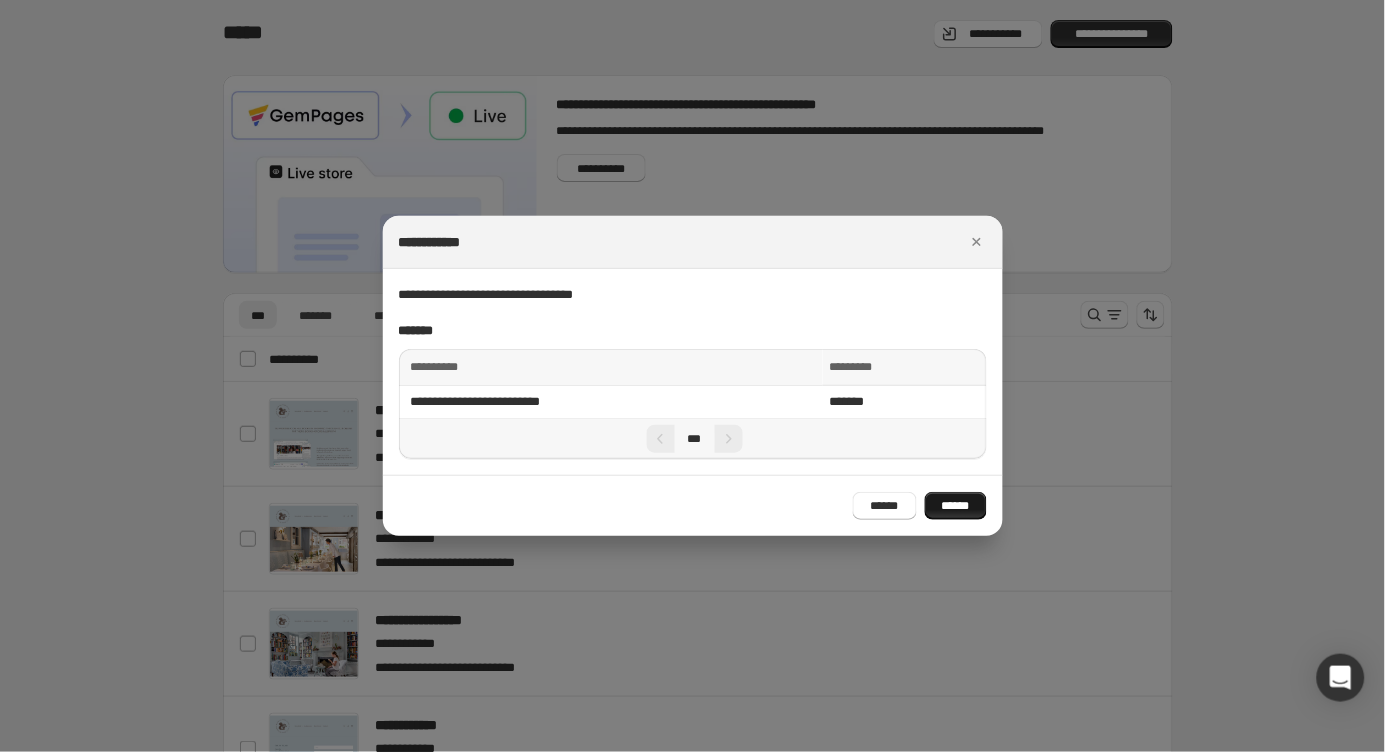 click on "******" at bounding box center [956, 505] 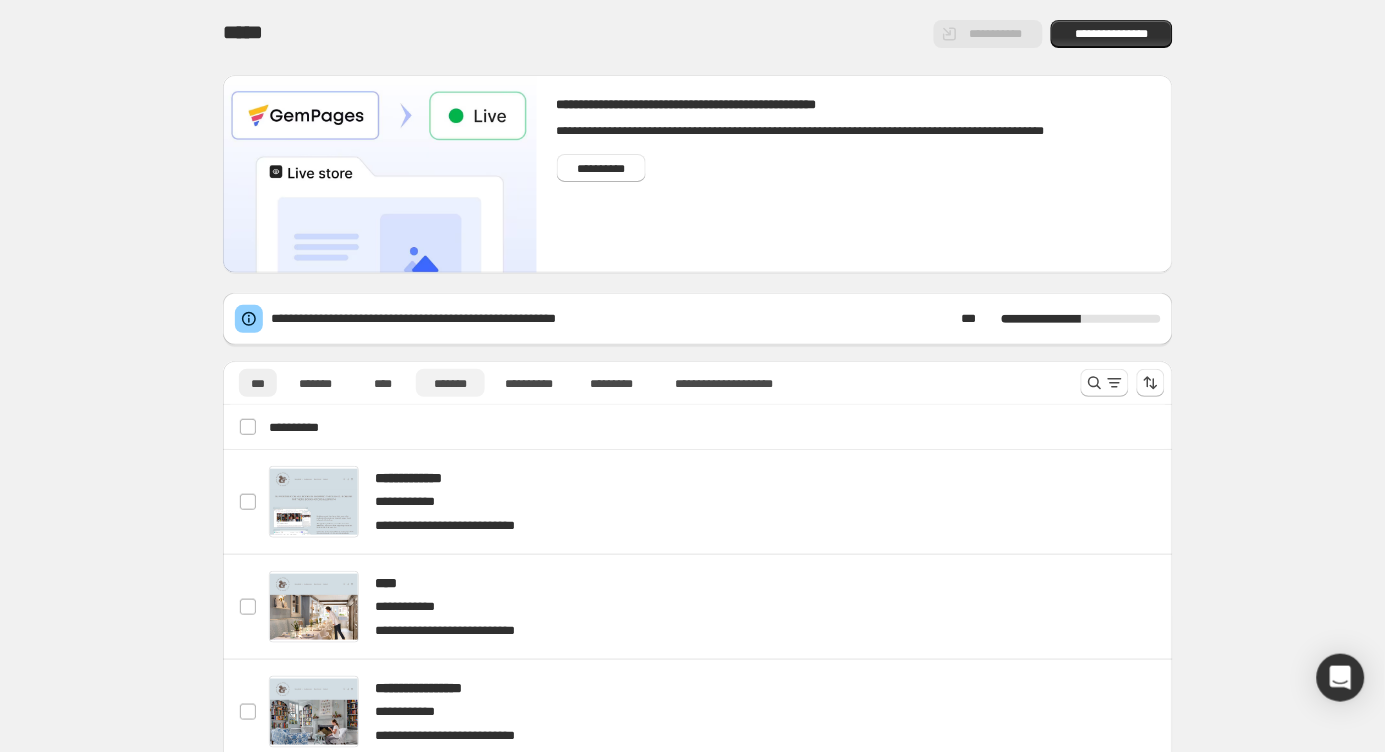 click on "*******" at bounding box center [450, 383] 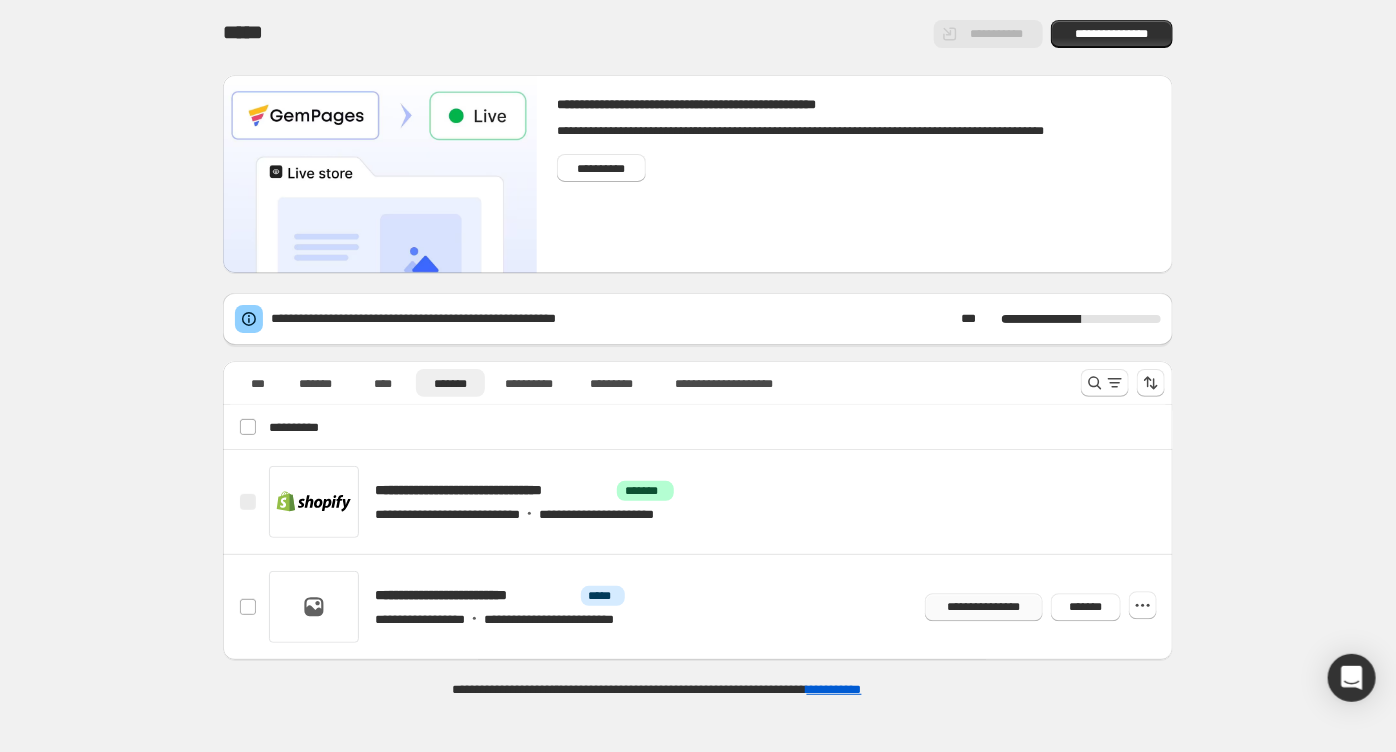 click on "**********" at bounding box center (984, 607) 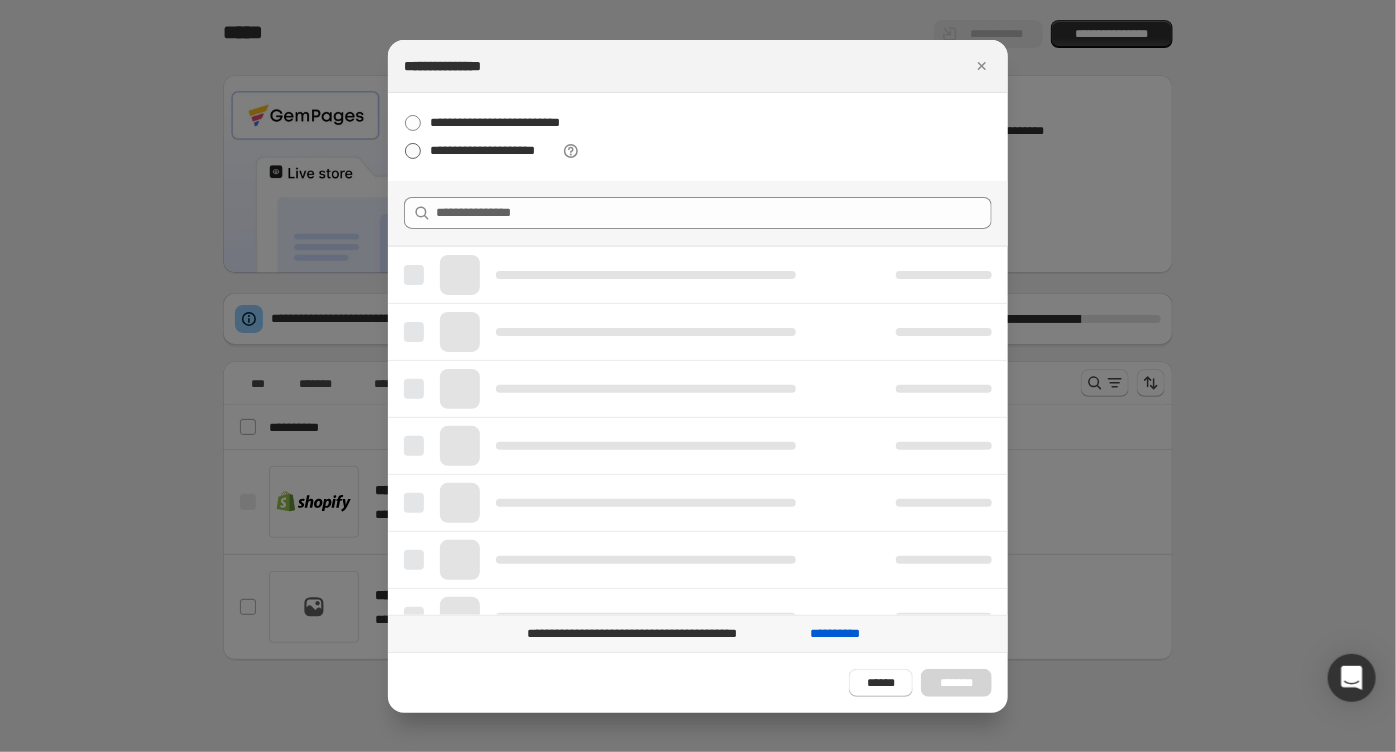 click at bounding box center (413, 151) 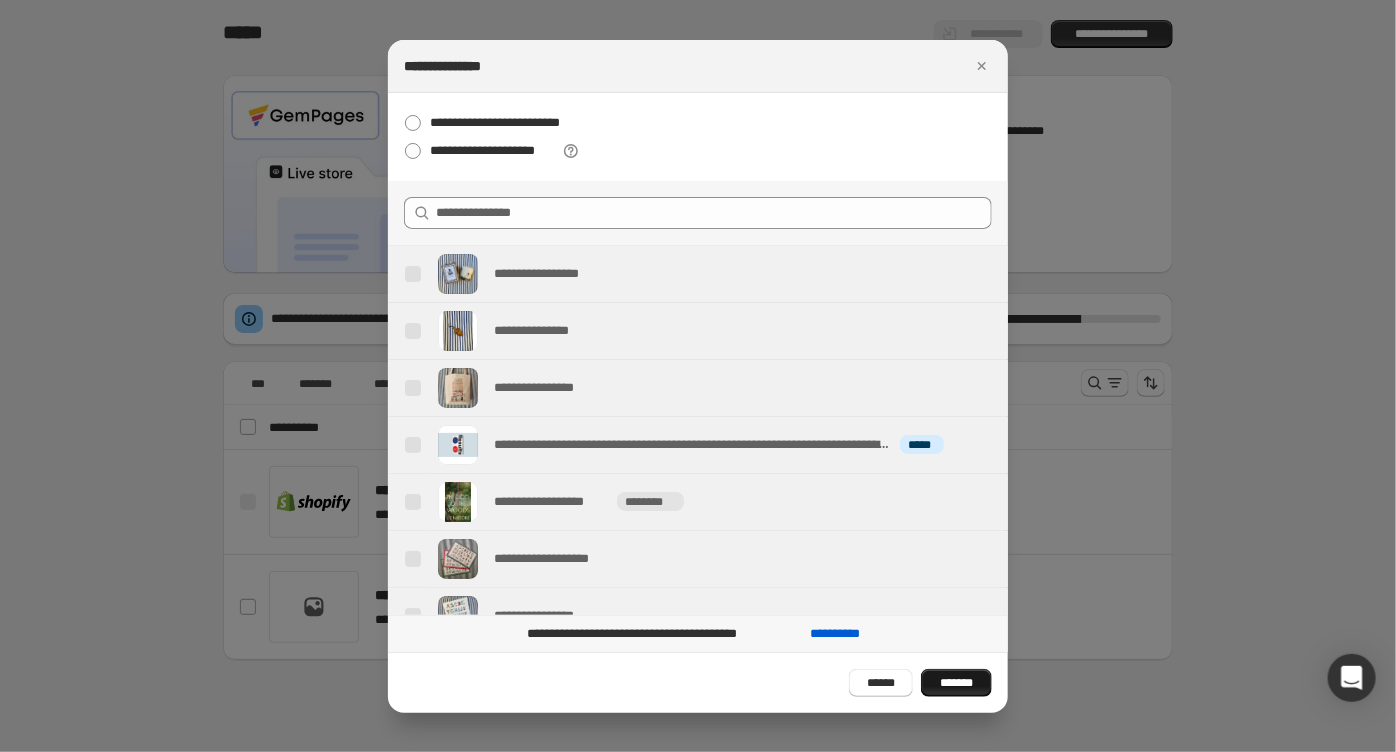 click on "*******" at bounding box center (956, 682) 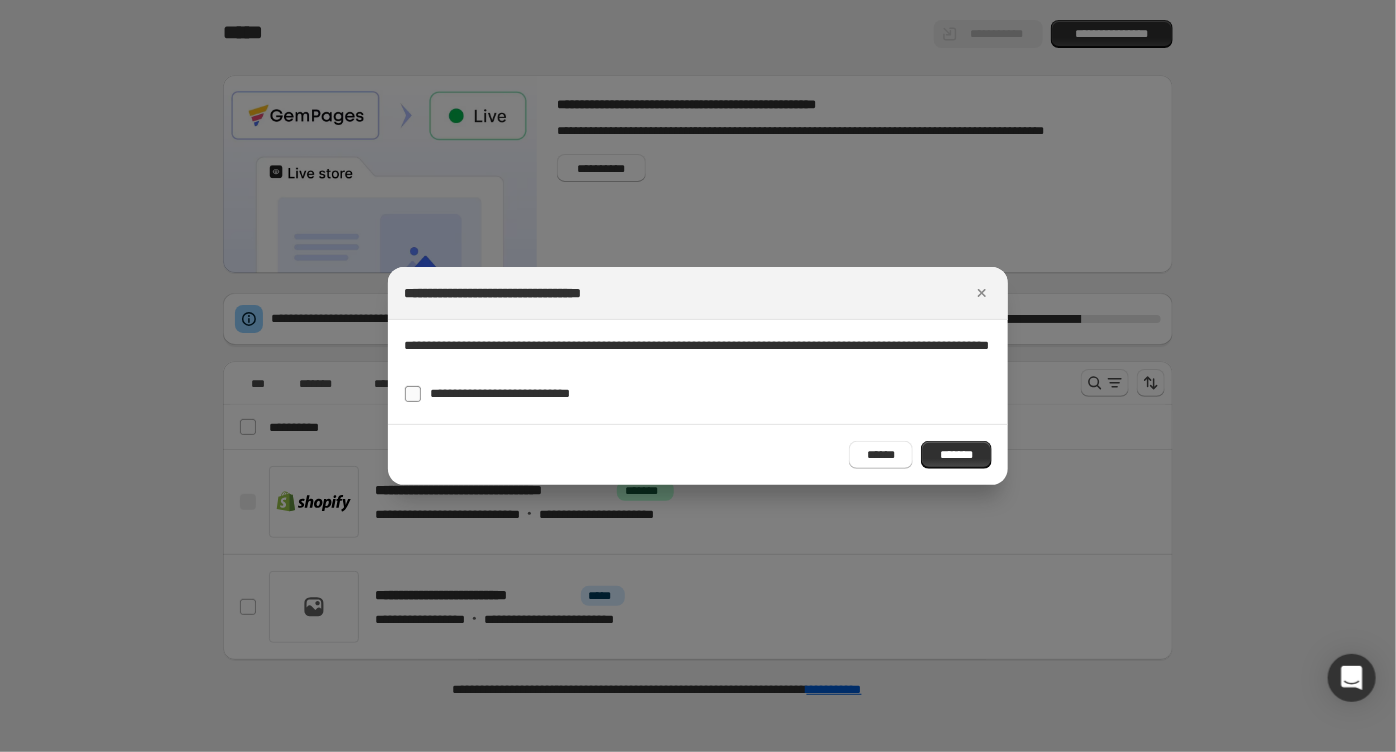 click at bounding box center [413, 394] 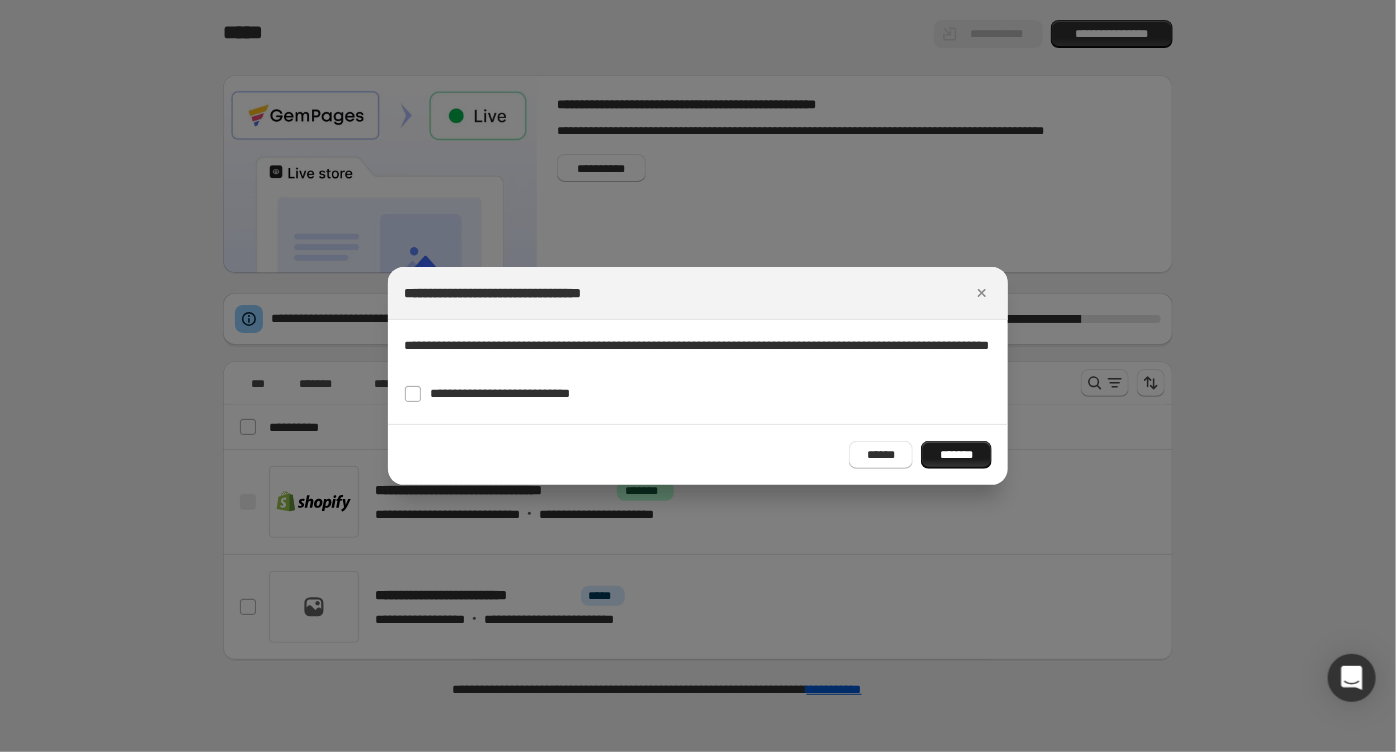 click on "*******" at bounding box center (956, 454) 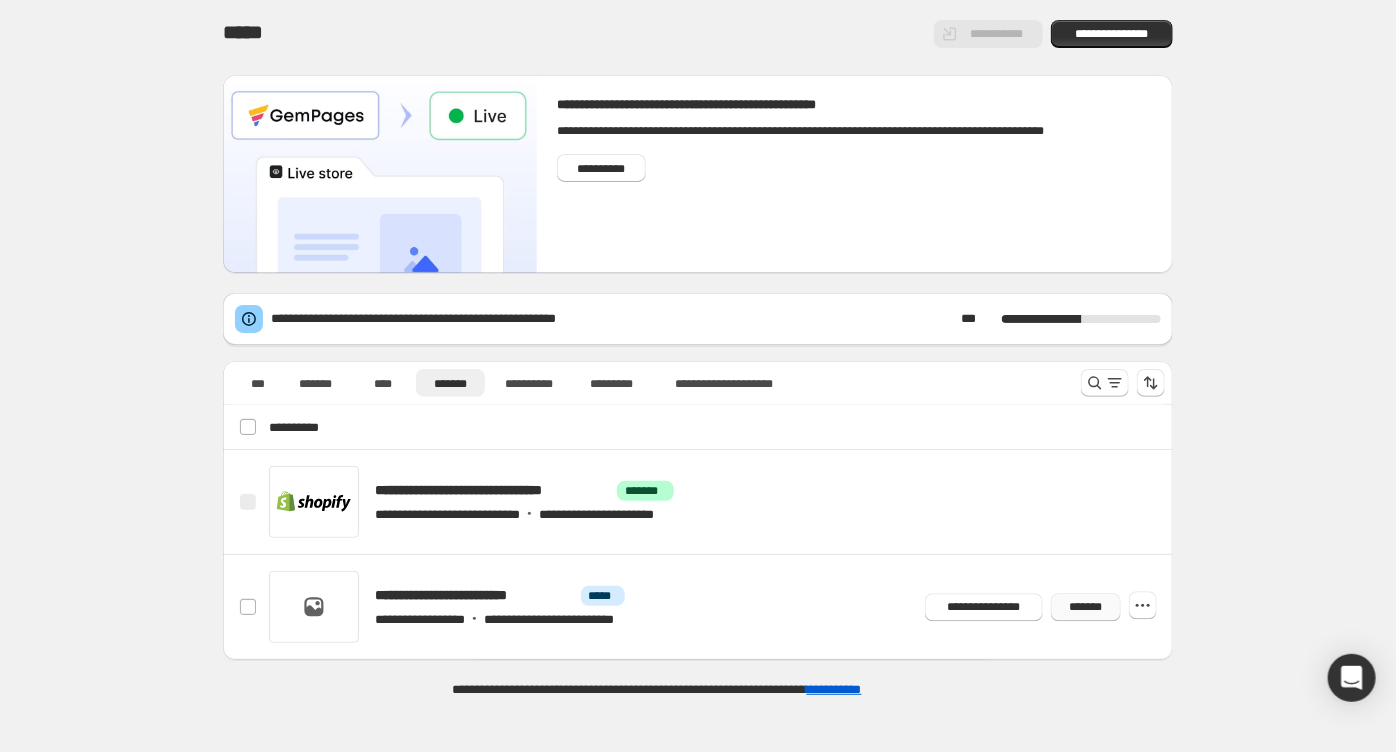 click on "*******" at bounding box center [1086, 607] 